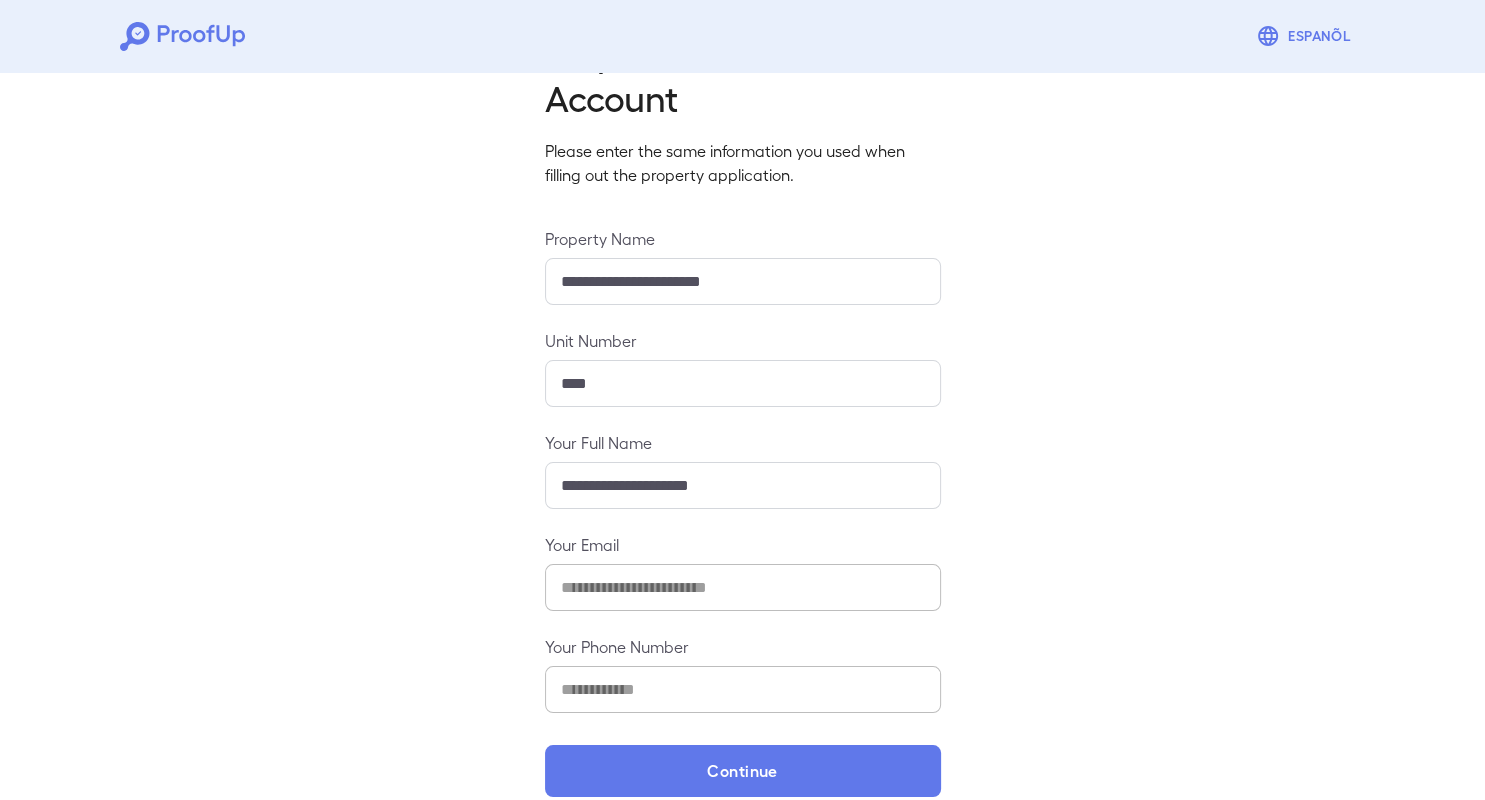 scroll, scrollTop: 106, scrollLeft: 0, axis: vertical 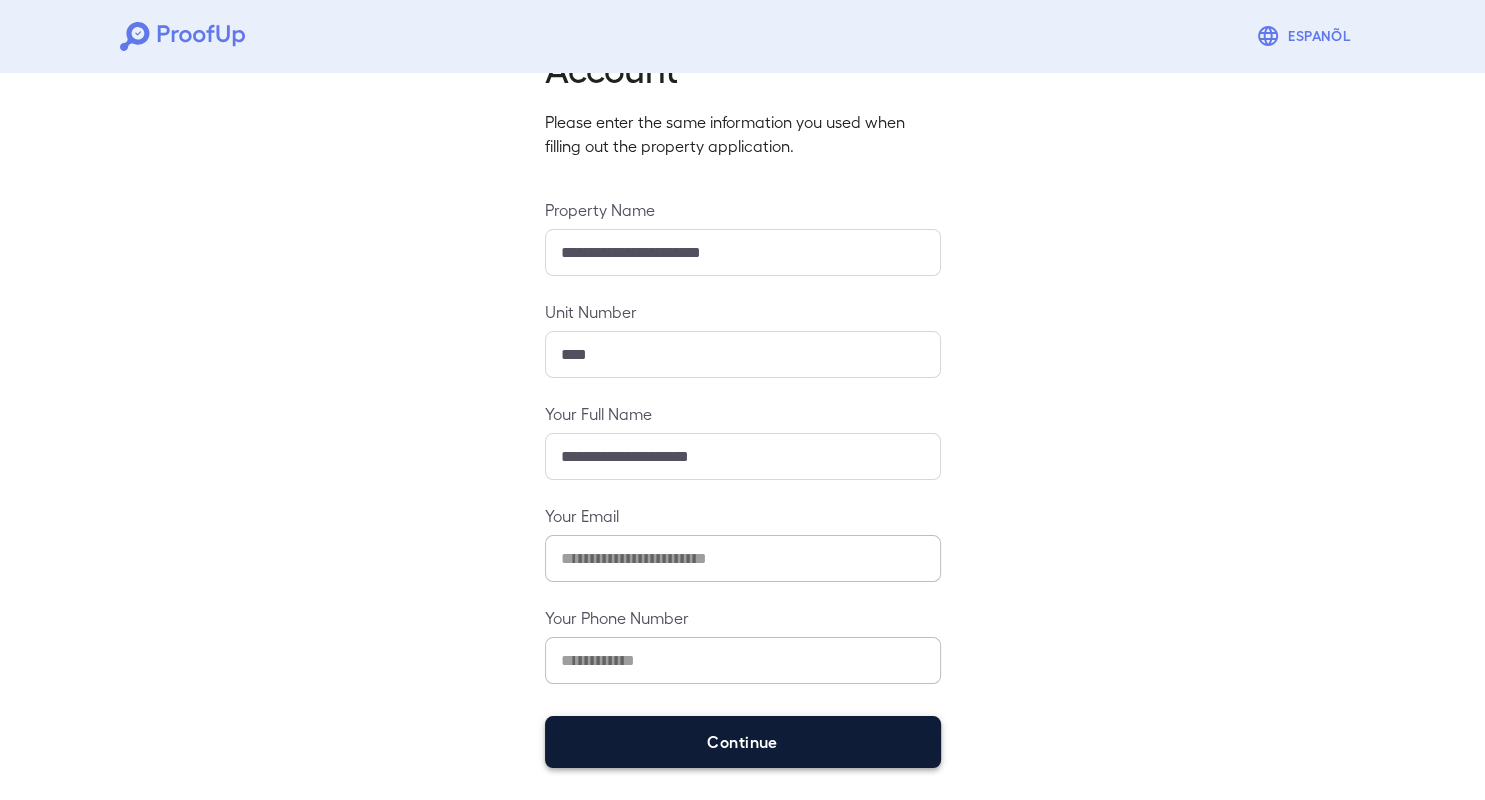 click on "Continue" at bounding box center [743, 742] 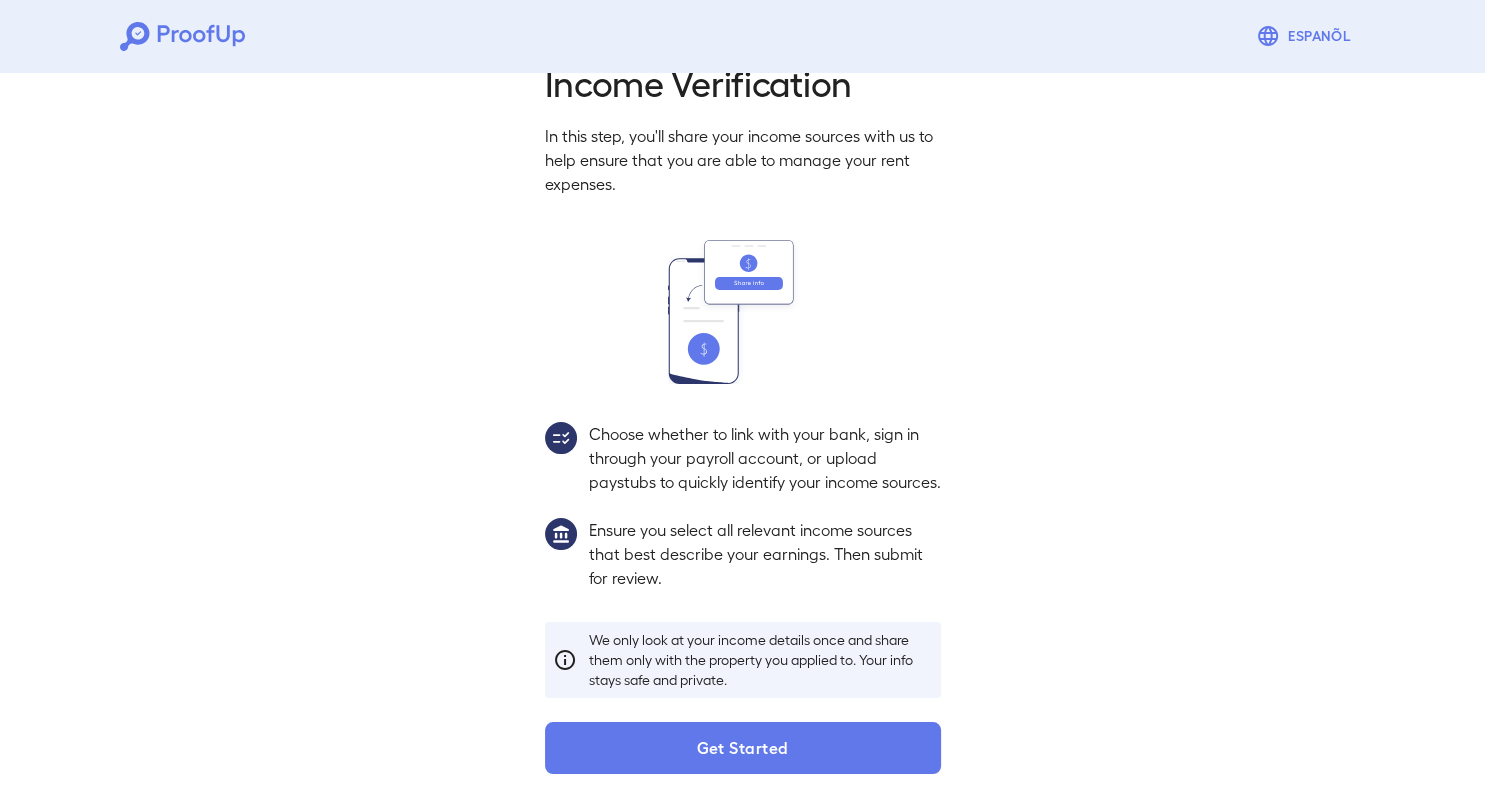 scroll, scrollTop: 77, scrollLeft: 0, axis: vertical 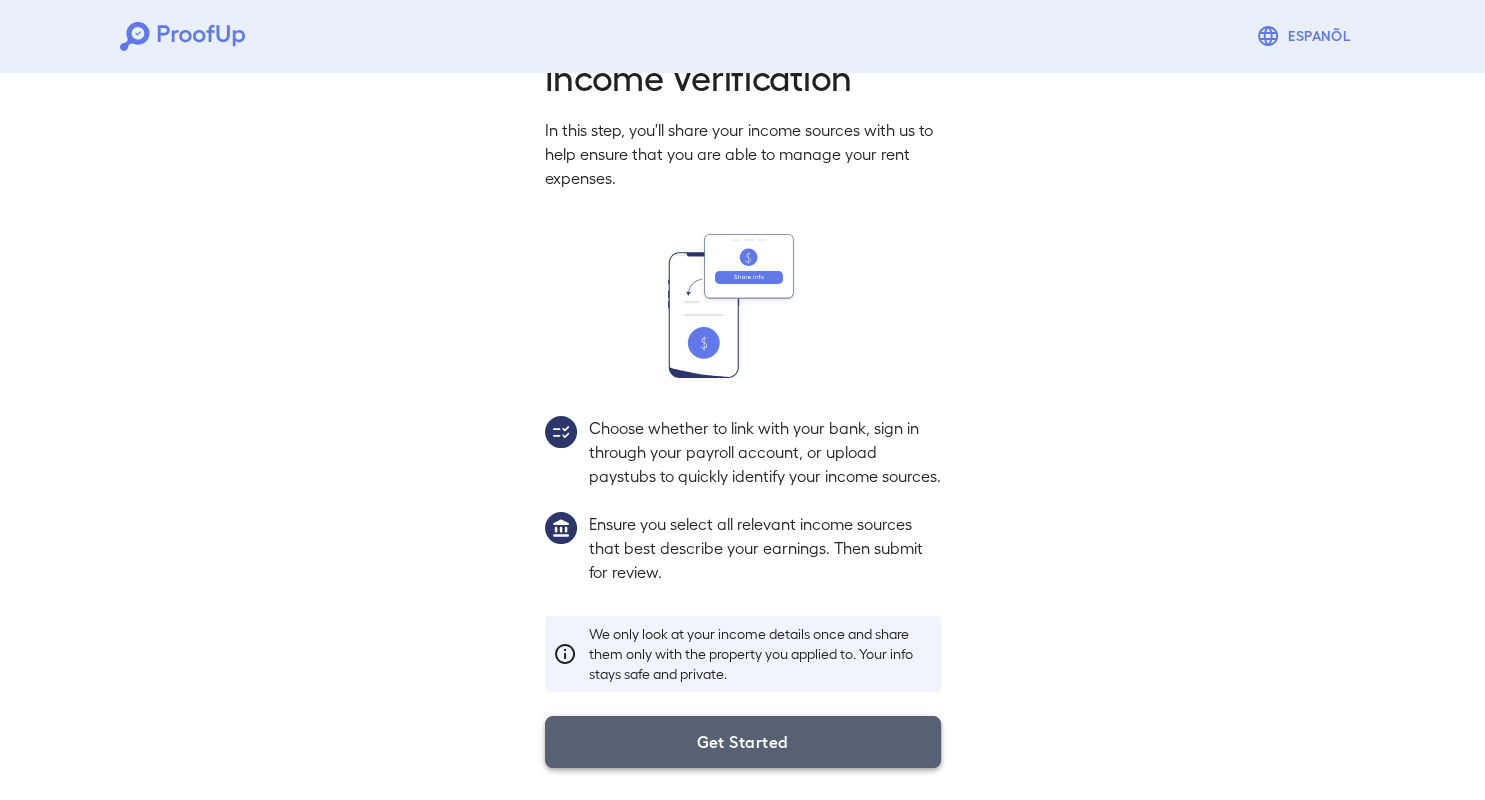 click on "Get Started" at bounding box center [743, 742] 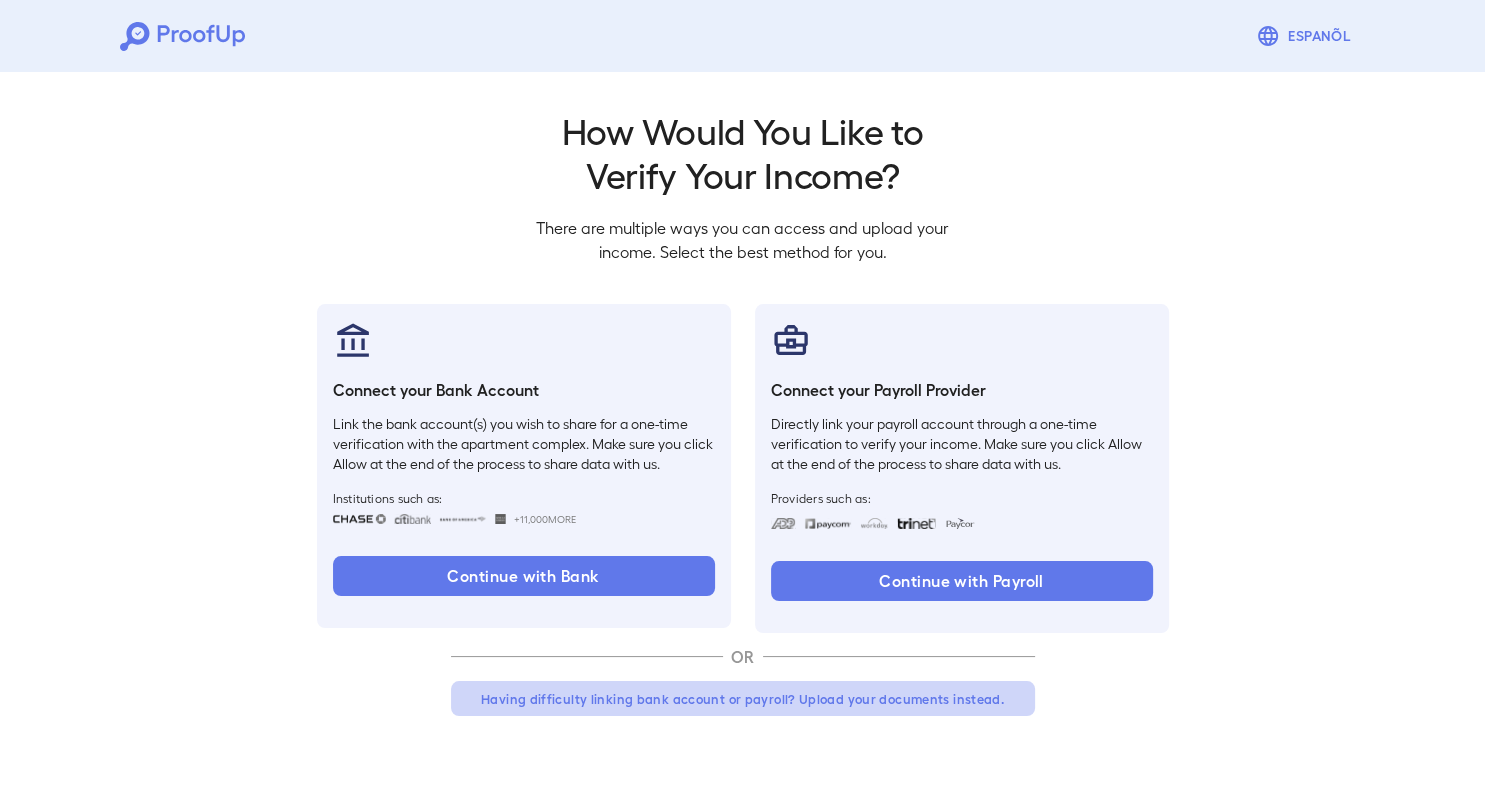 click on "Having difficulty linking bank account or payroll? Upload your documents instead." at bounding box center (743, 699) 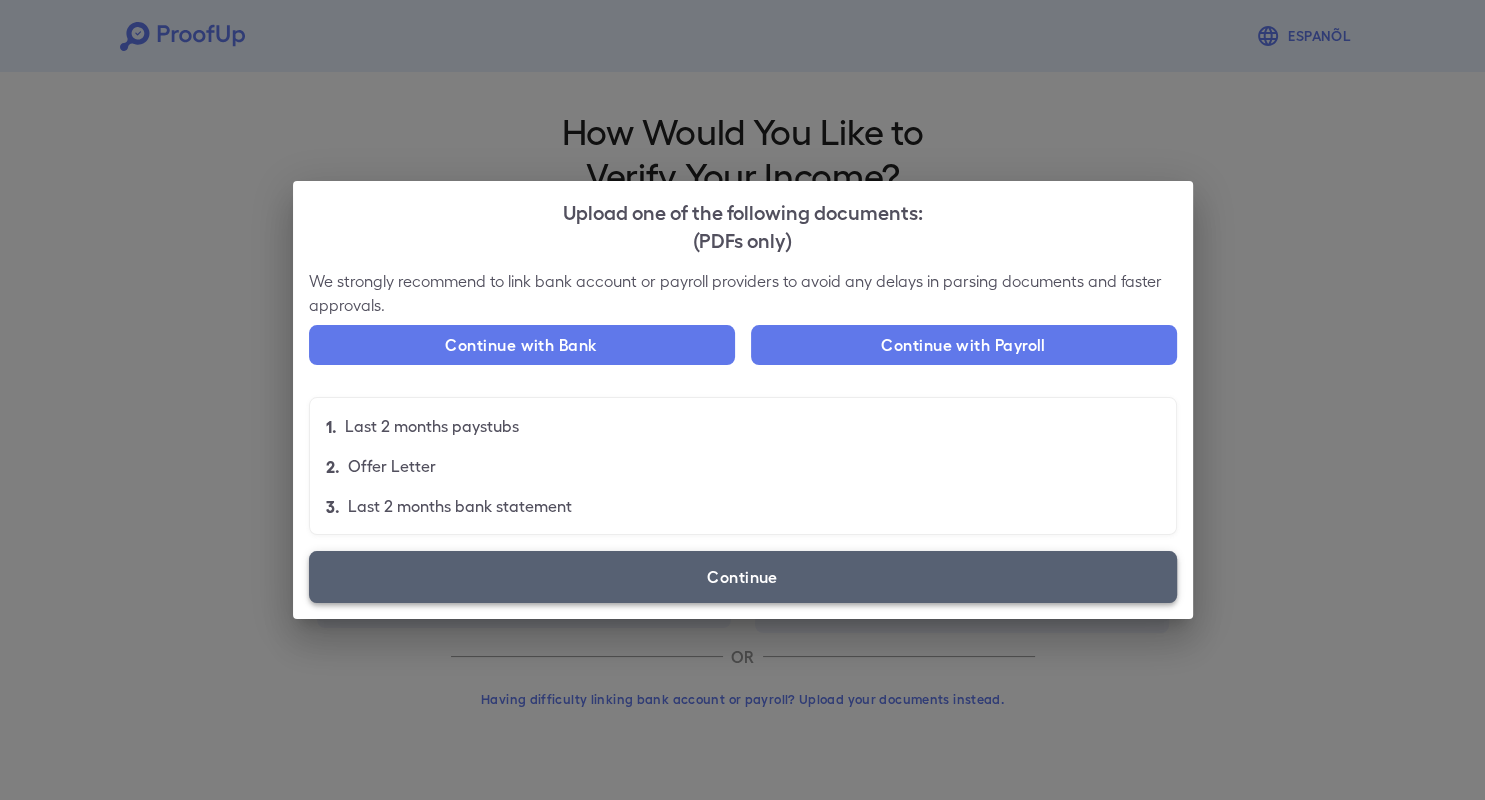 click on "Continue" at bounding box center (743, 577) 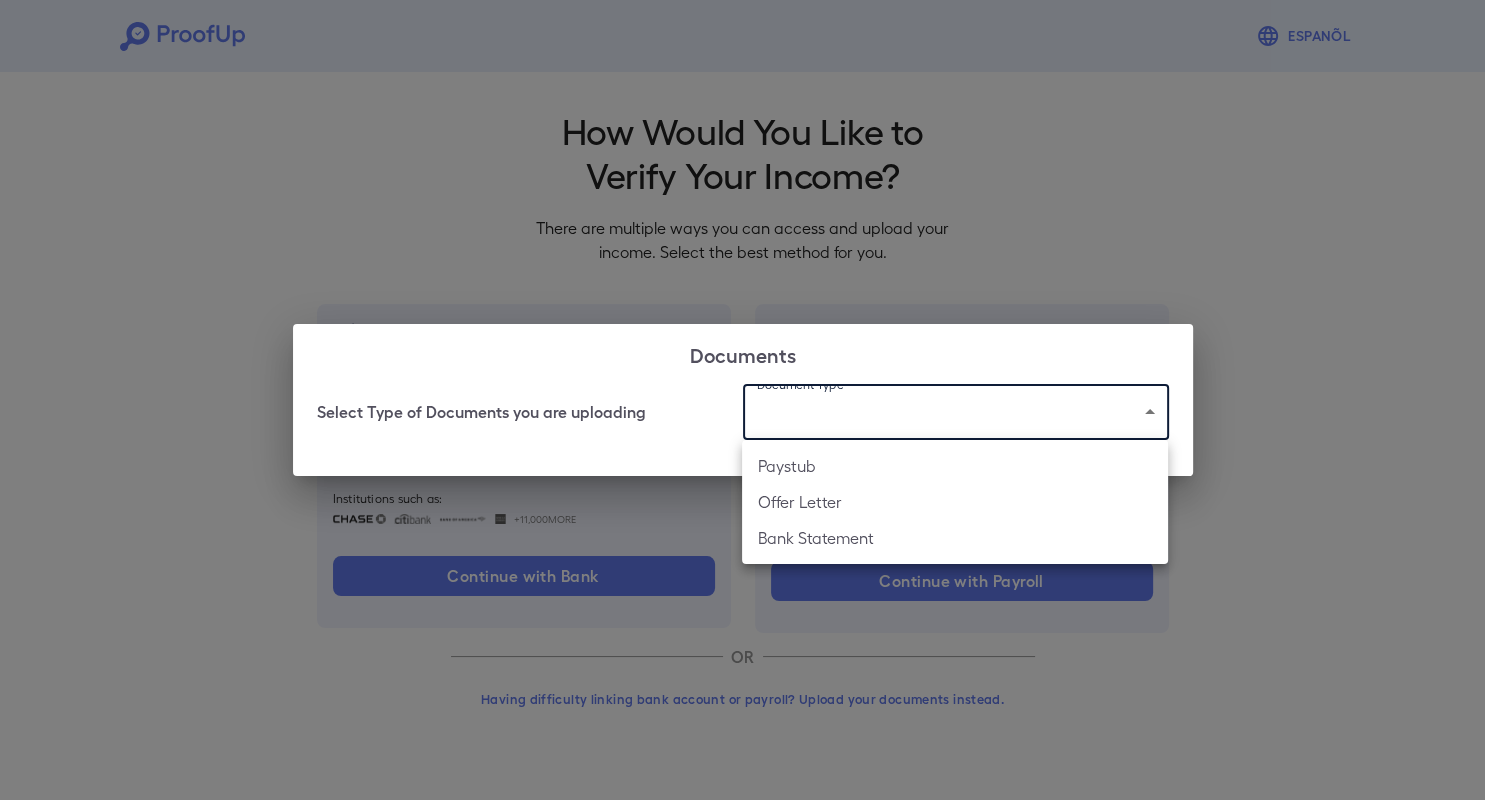 click on "Espanõl Go back How Would You Like to Verify Your Income? There are multiple ways you can access and upload your income. Select the best method for you. Connect your Bank Account Link the bank account(s) you wish to share for a one-time verification with the apartment complex. Make sure you click Allow at the end of the process to share data with us. Institutions such as: +11,000  More Continue with Bank Connect your Payroll Provider Directly link your payroll account through a one-time verification to verify your income. Make sure you click Allow at the end of the process to share data with us. Providers such as: Continue with Payroll OR Having difficulty linking bank account or payroll? Upload your documents instead. Documents Select Type of Documents you are uploading Document Type ​ ​ Paystub Offer Letter Bank Statement" at bounding box center [742, 382] 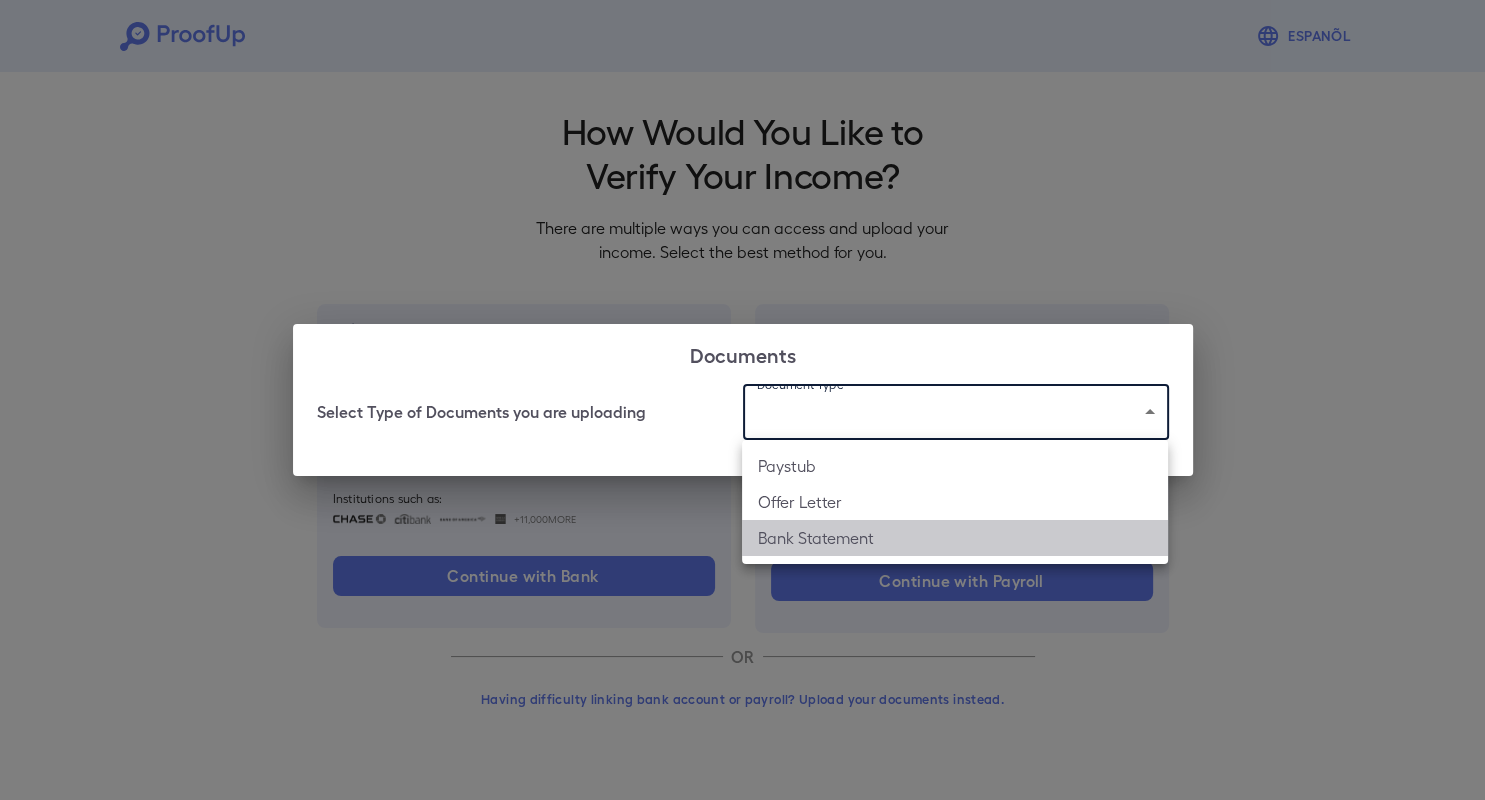 click on "Bank Statement" at bounding box center [955, 538] 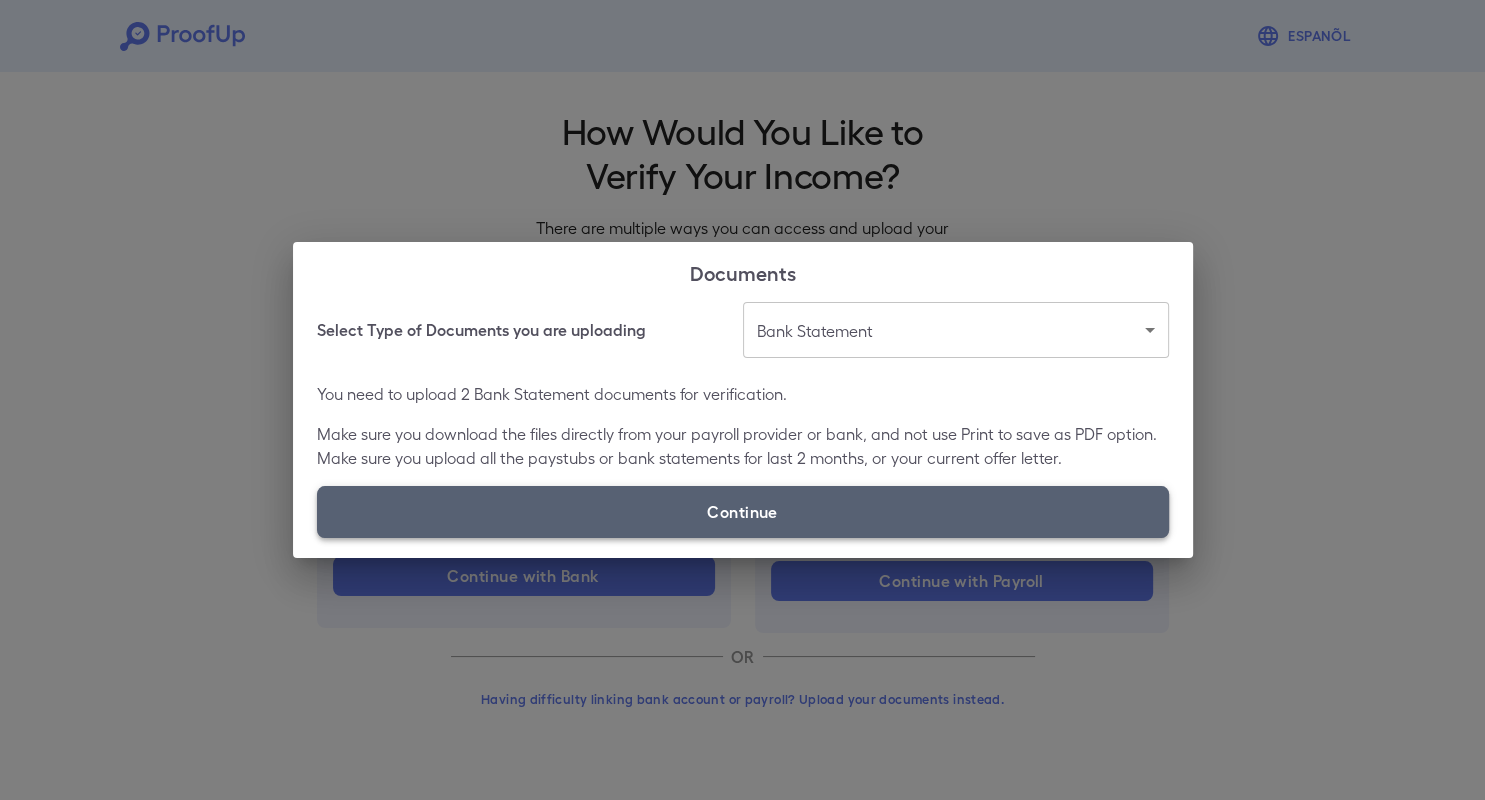 click on "Continue" at bounding box center [743, 512] 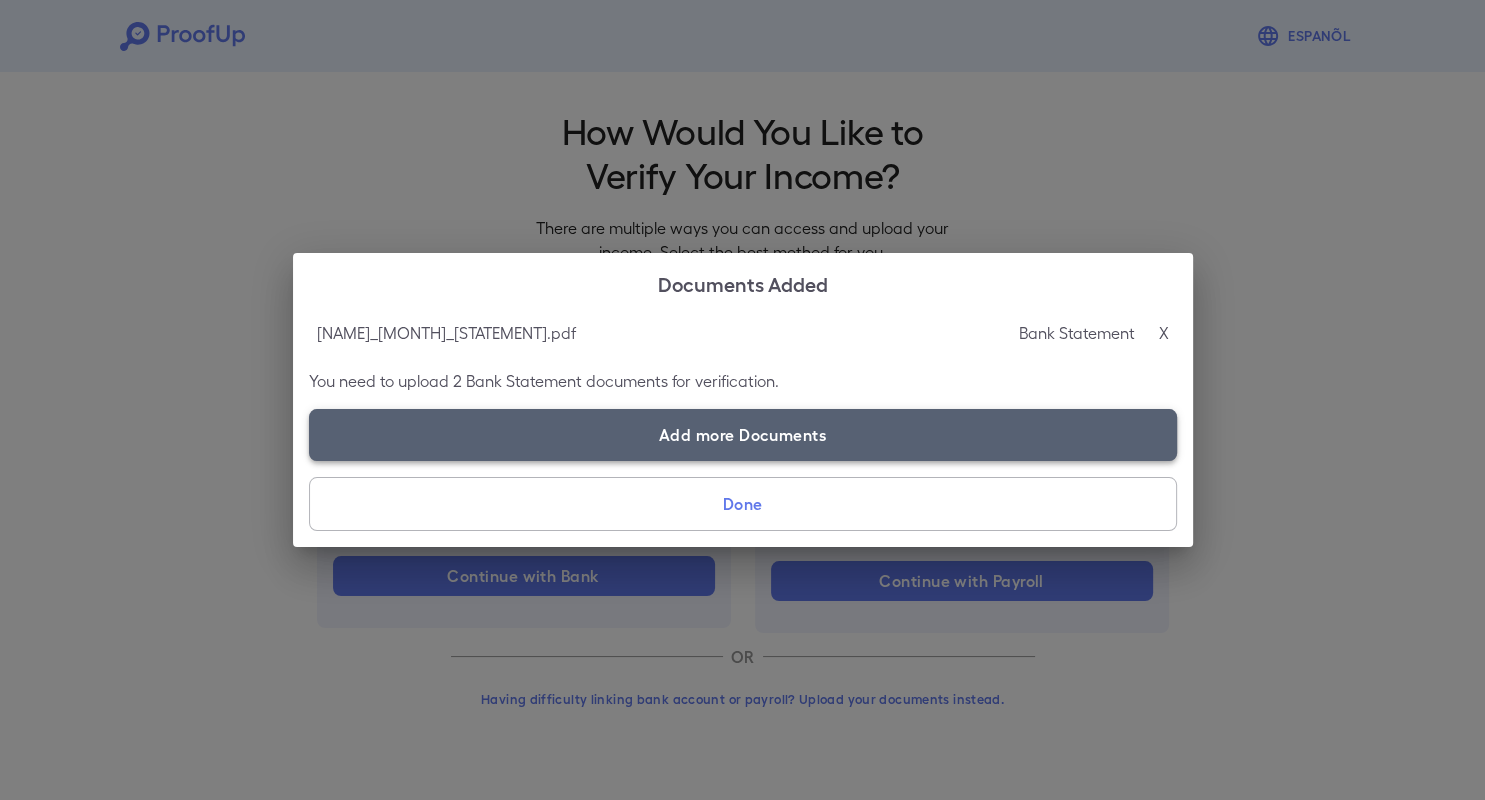 click on "Add more Documents" at bounding box center [743, 435] 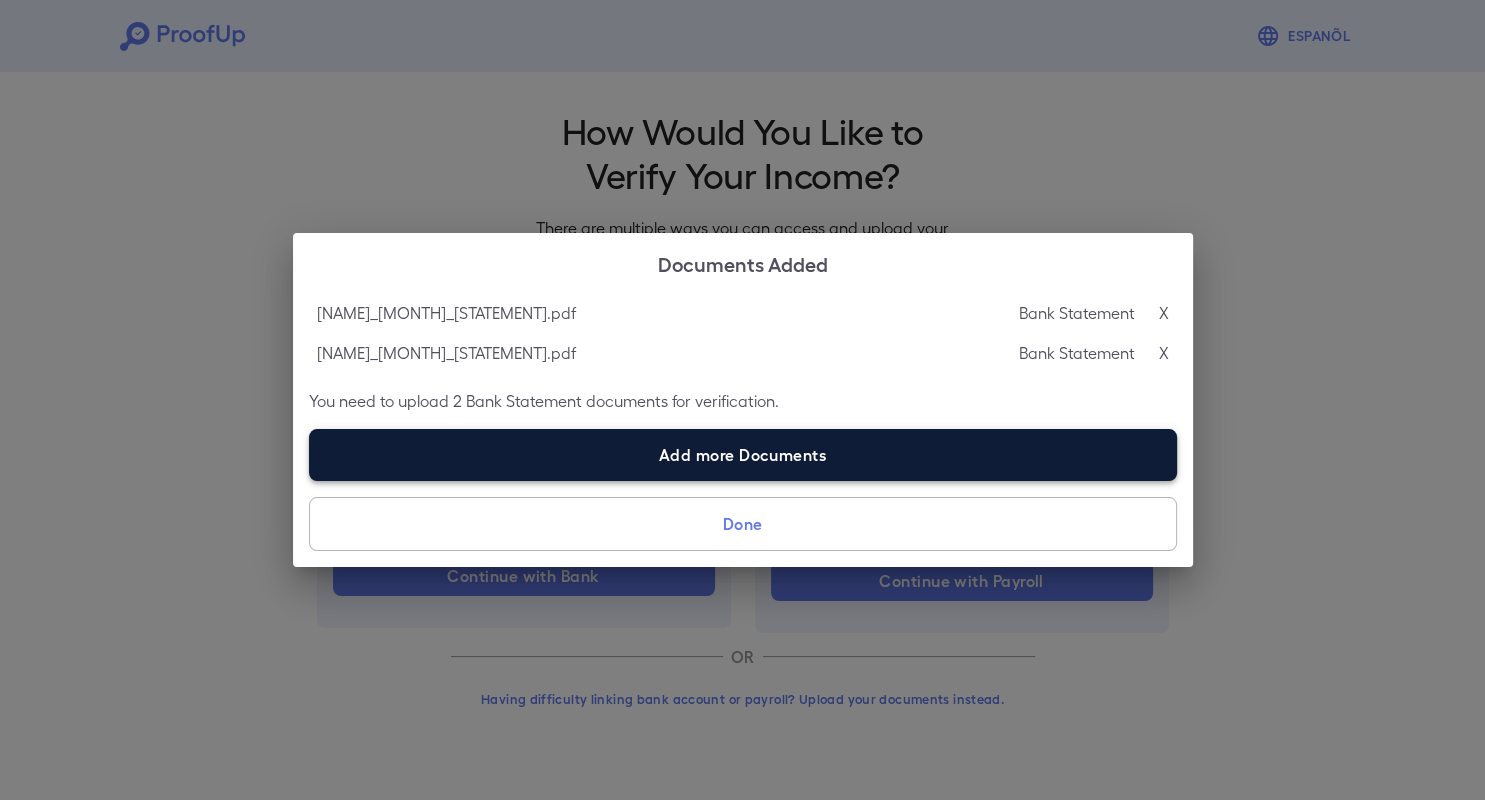click on "Add more Documents" at bounding box center (743, 455) 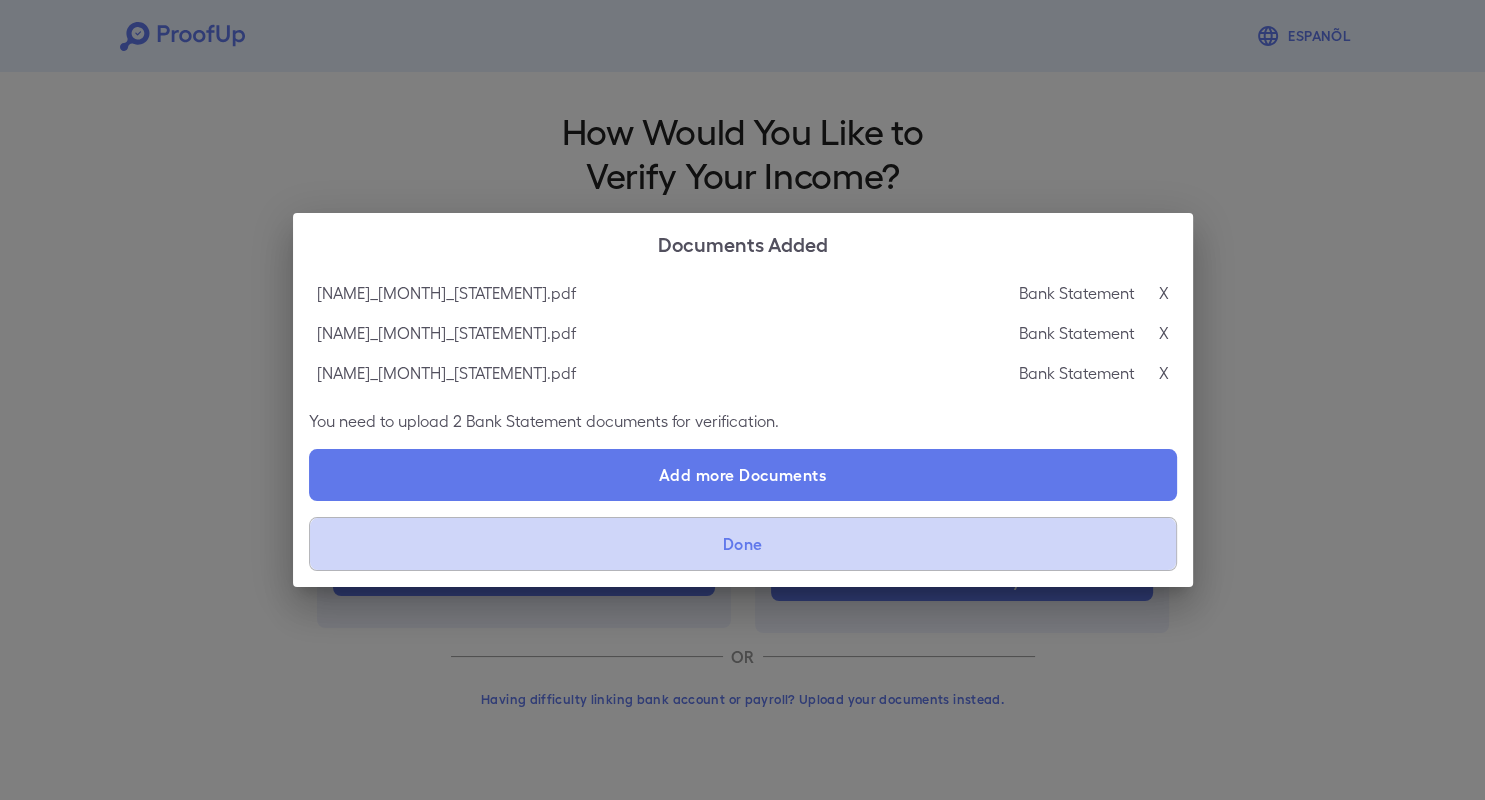 click on "Done" at bounding box center (743, 544) 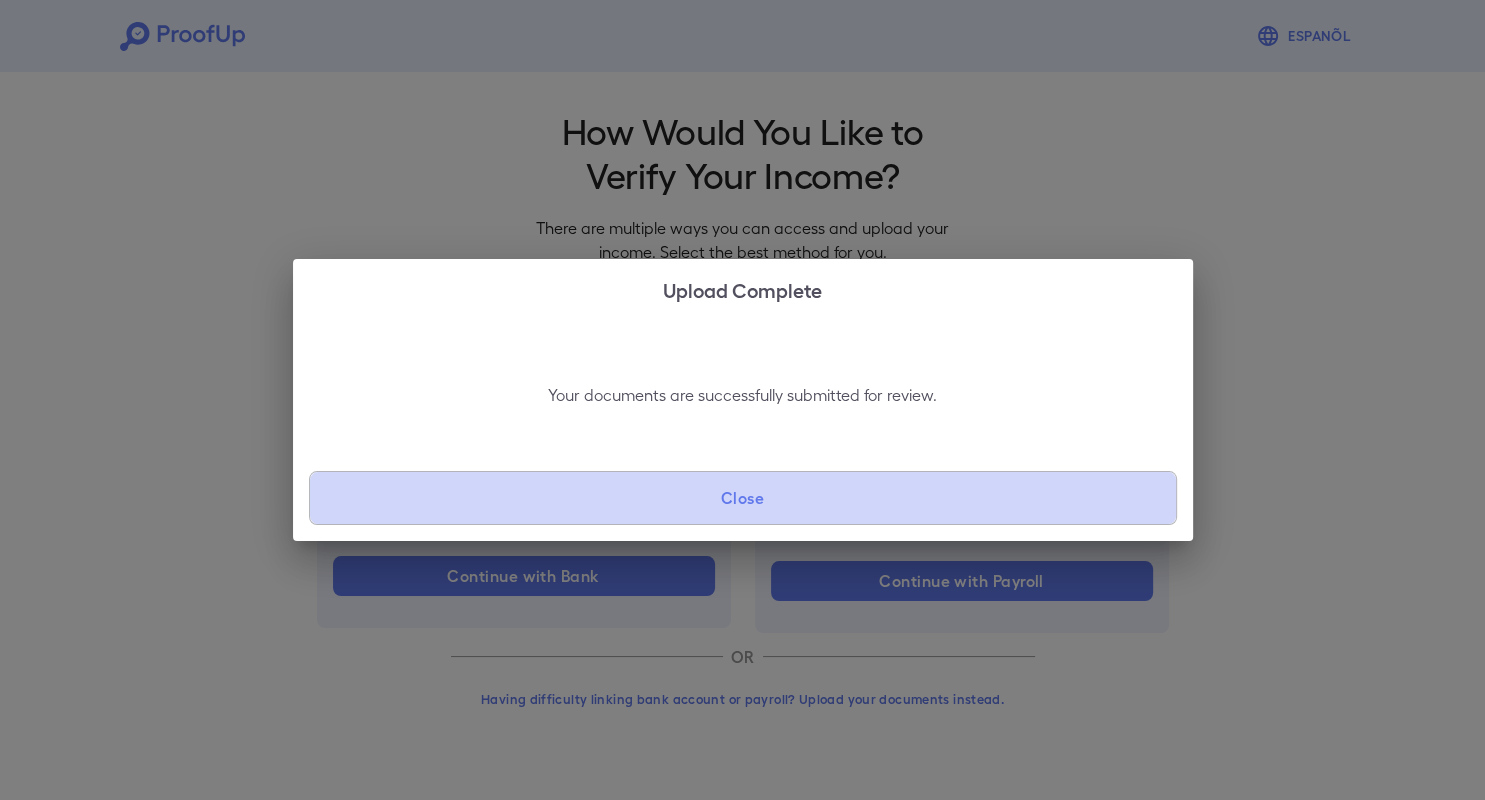 click on "Close" at bounding box center [743, 498] 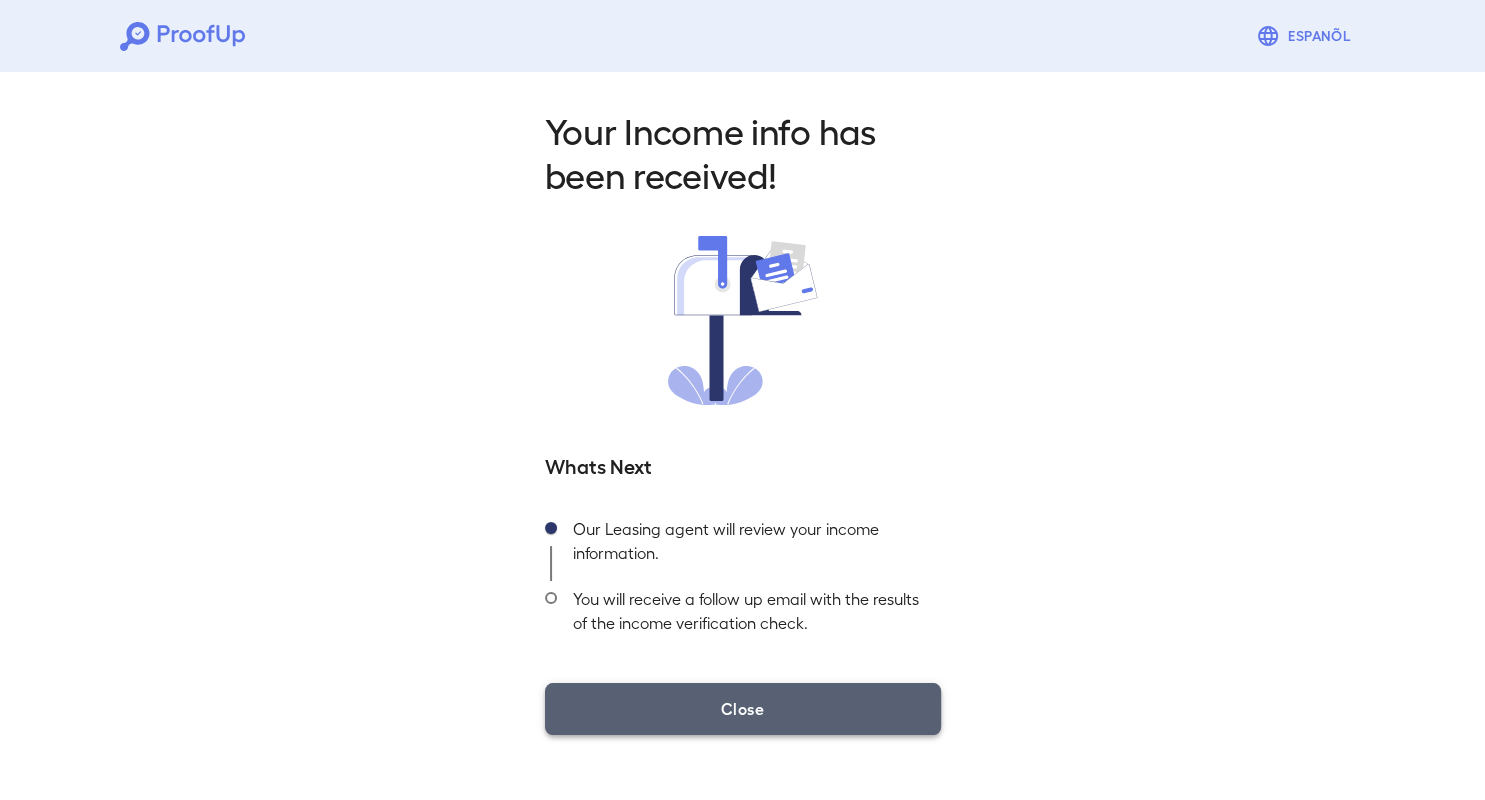 click on "Close" at bounding box center [743, 709] 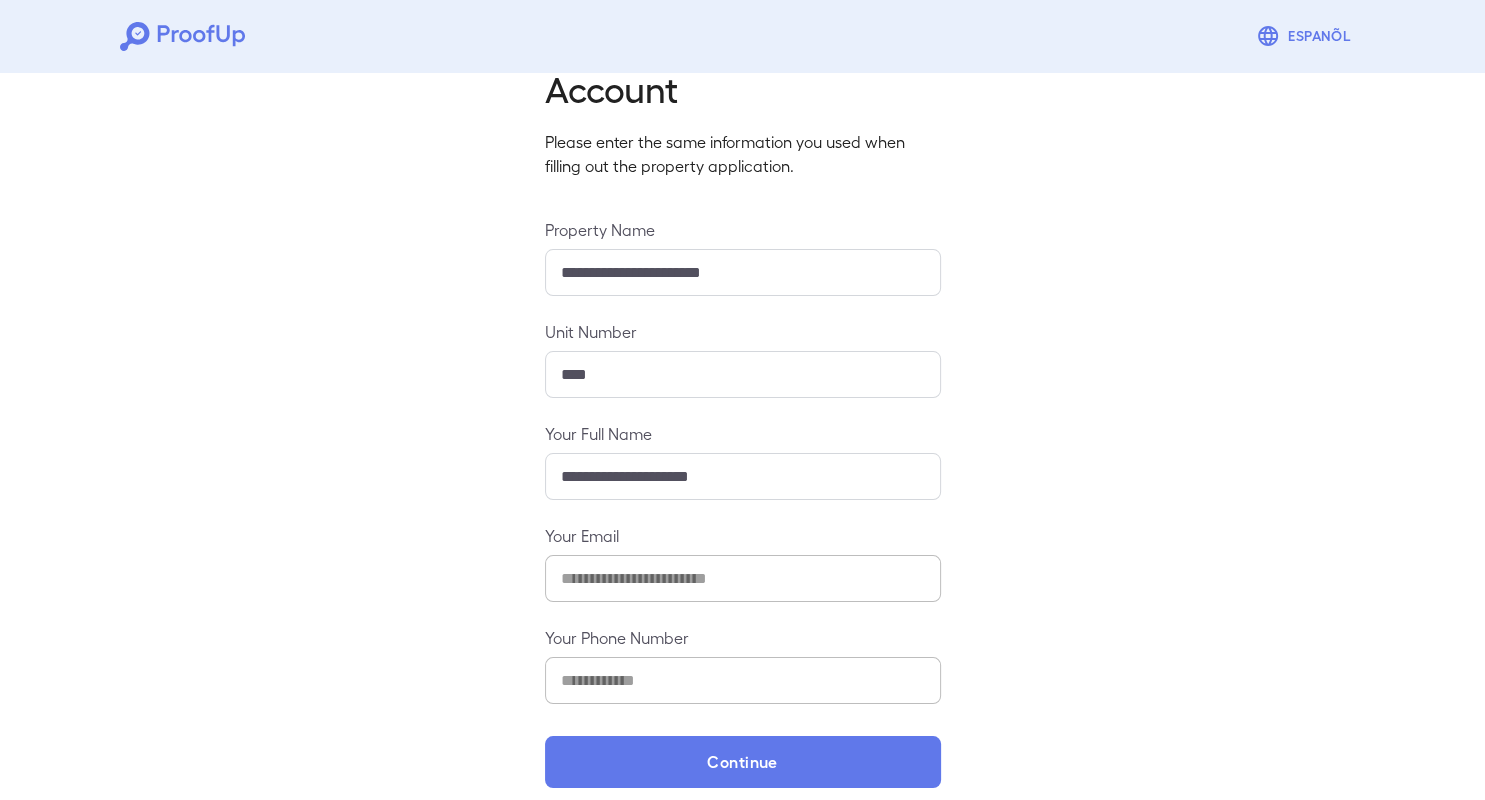 scroll, scrollTop: 106, scrollLeft: 0, axis: vertical 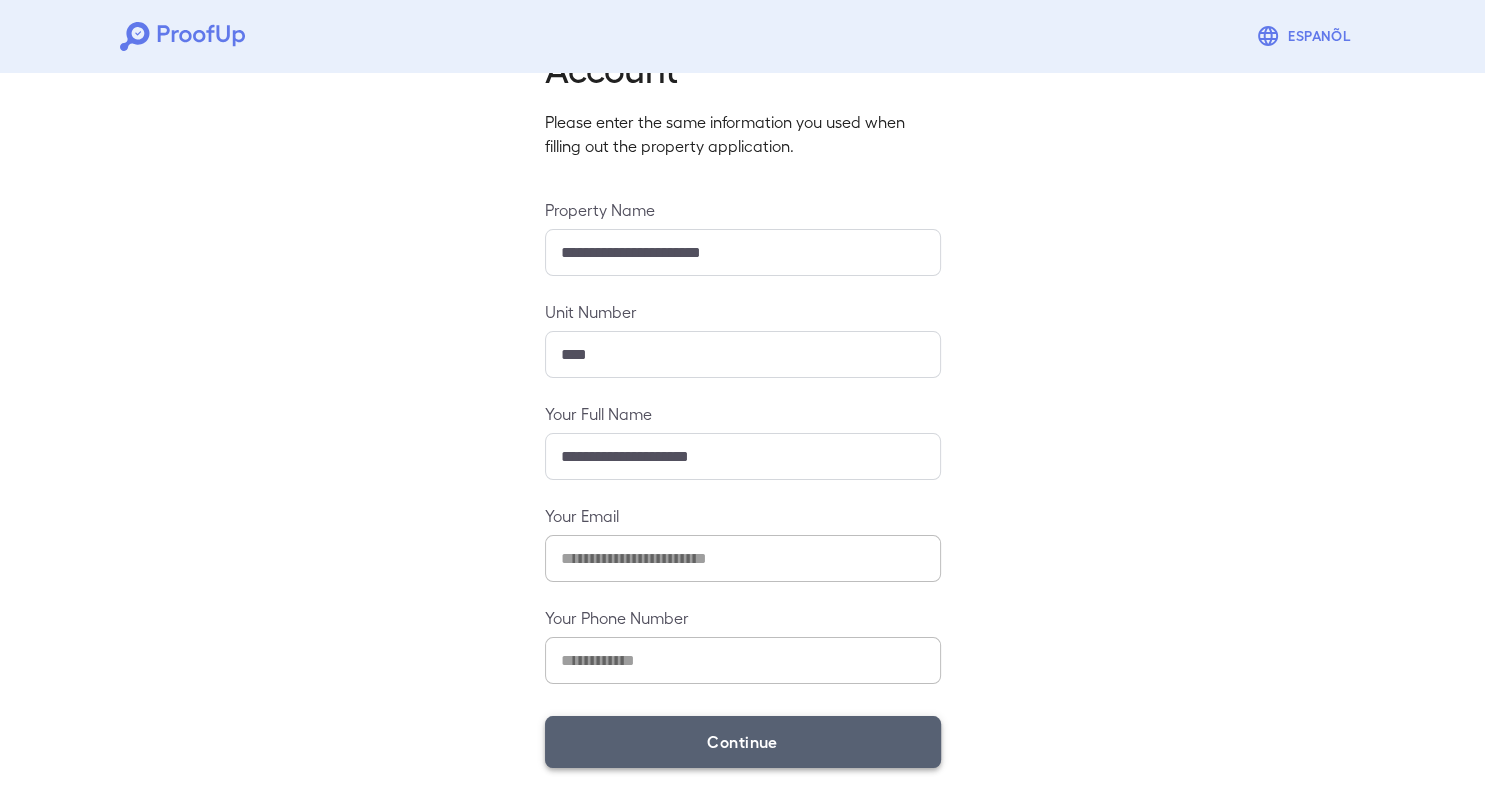 click on "Continue" at bounding box center (743, 742) 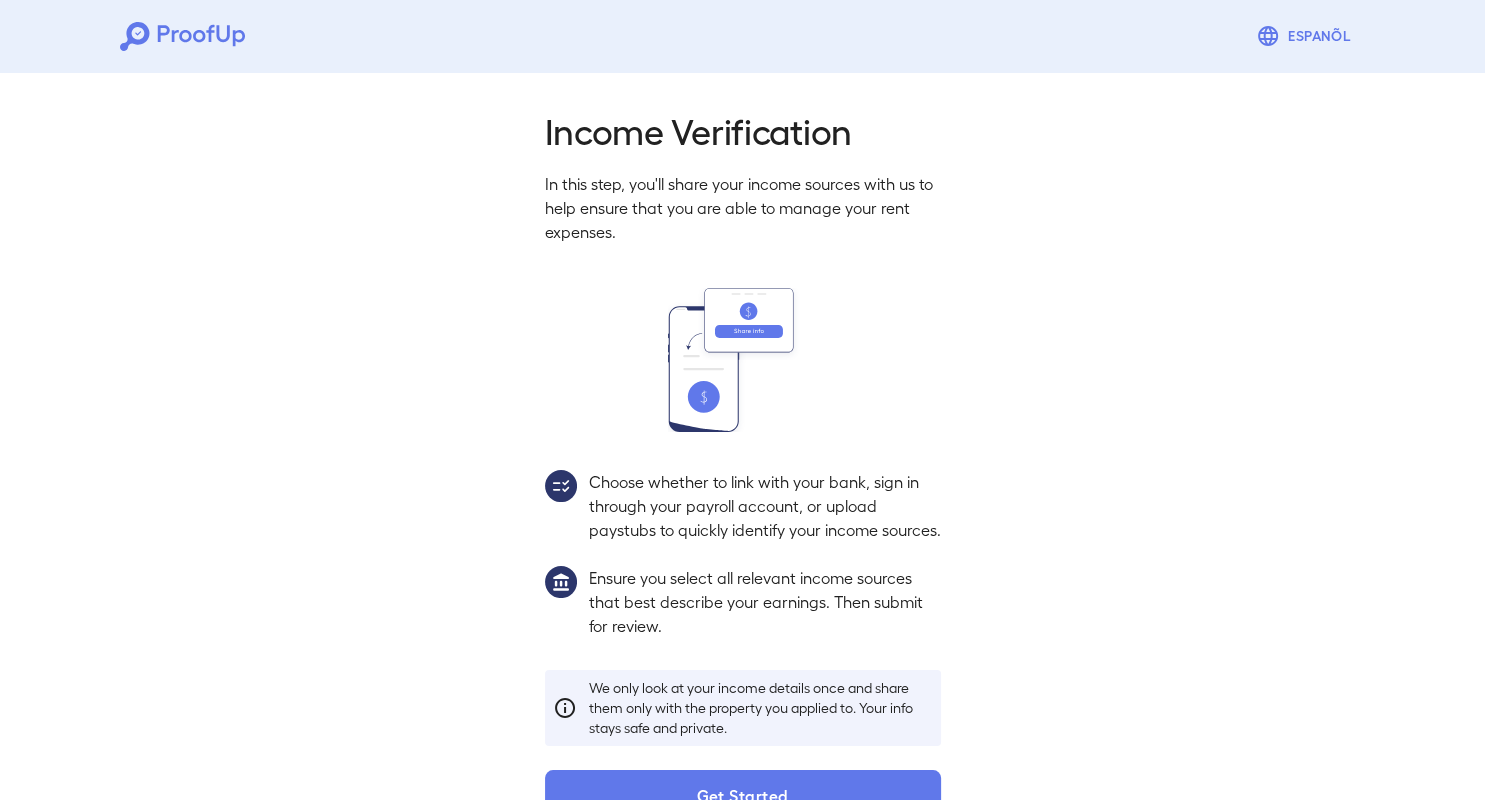 scroll, scrollTop: 77, scrollLeft: 0, axis: vertical 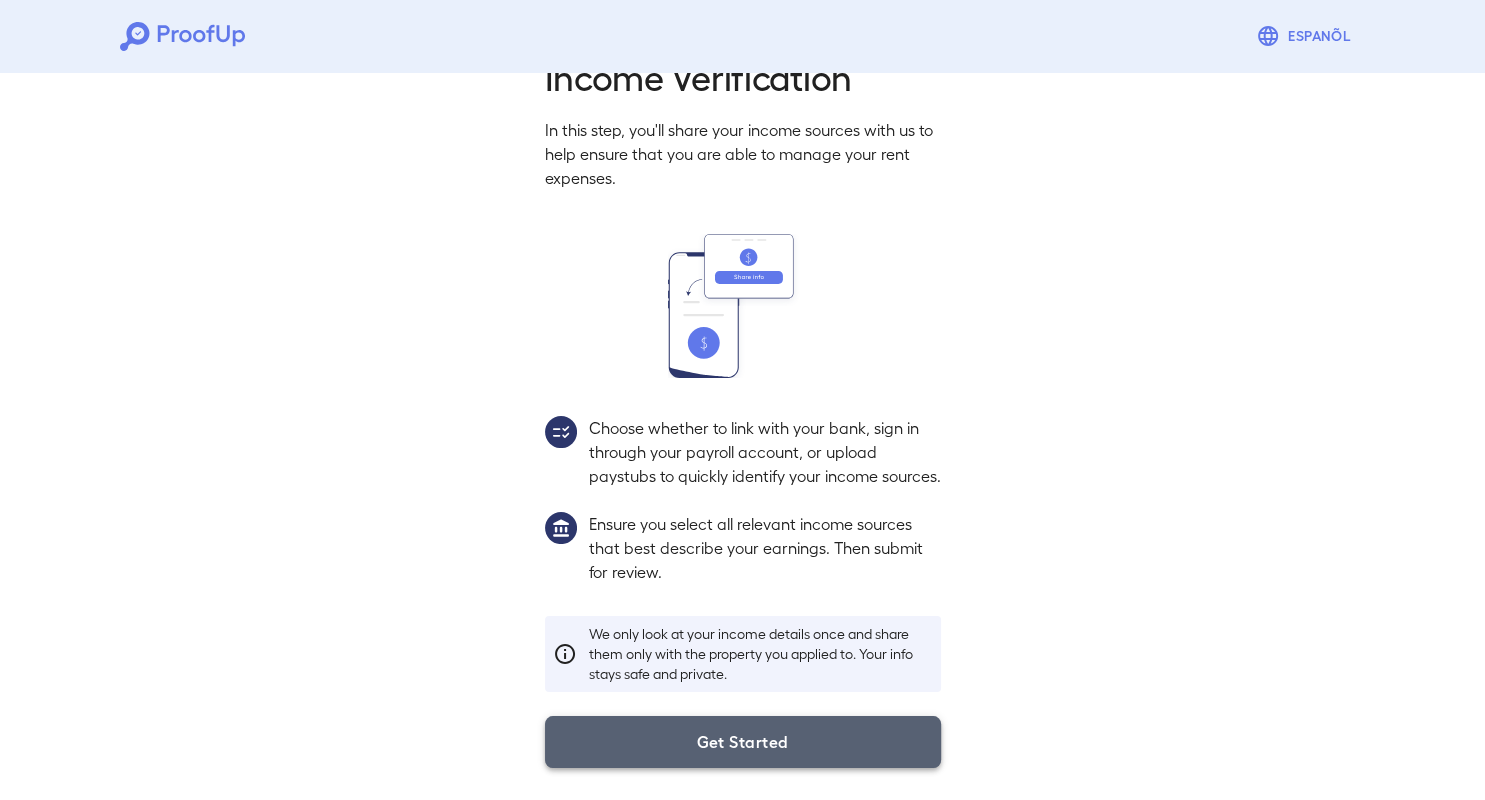 click on "Get Started" at bounding box center [743, 742] 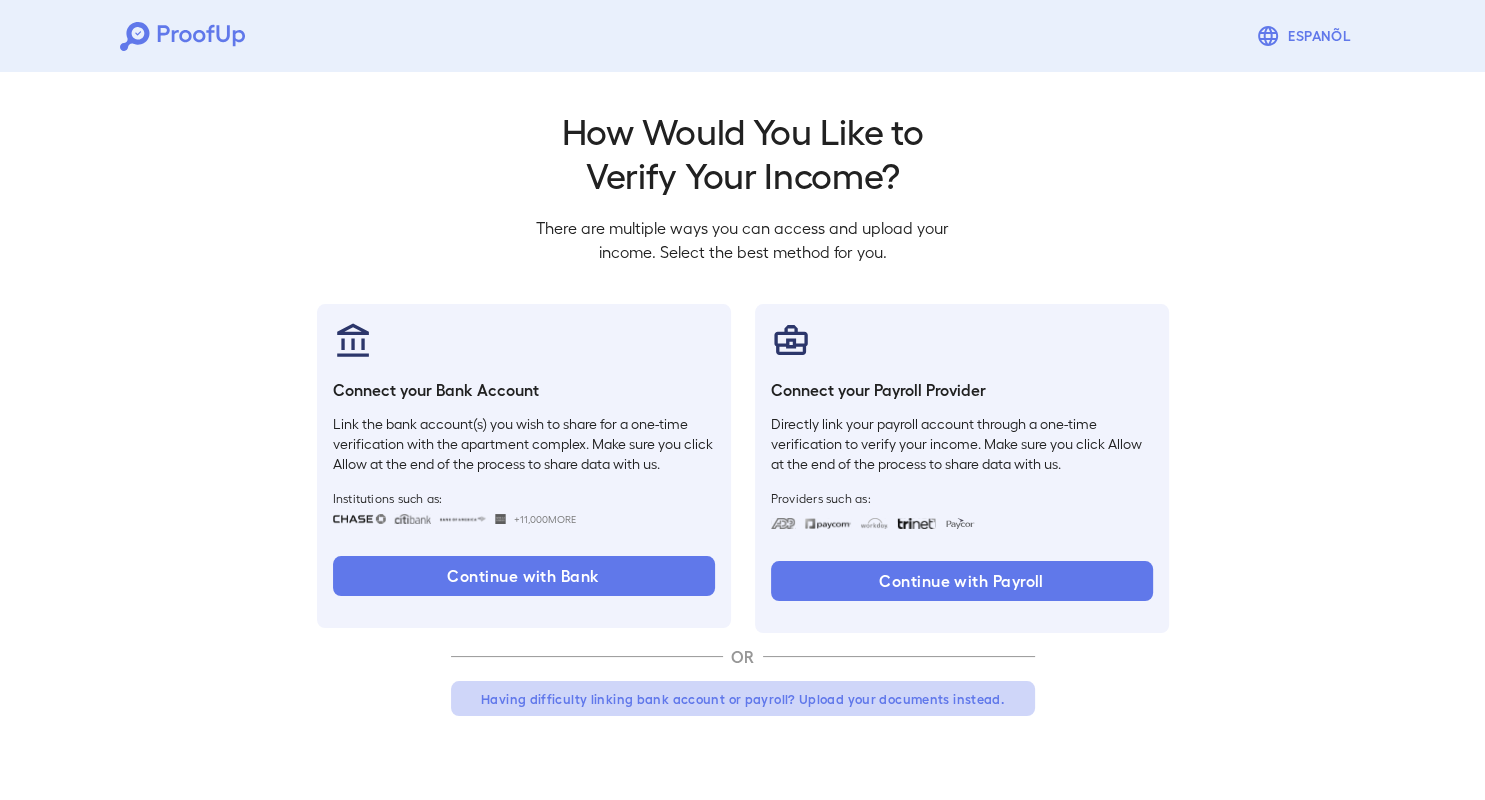 click on "Having difficulty linking bank account or payroll? Upload your documents instead." at bounding box center (743, 699) 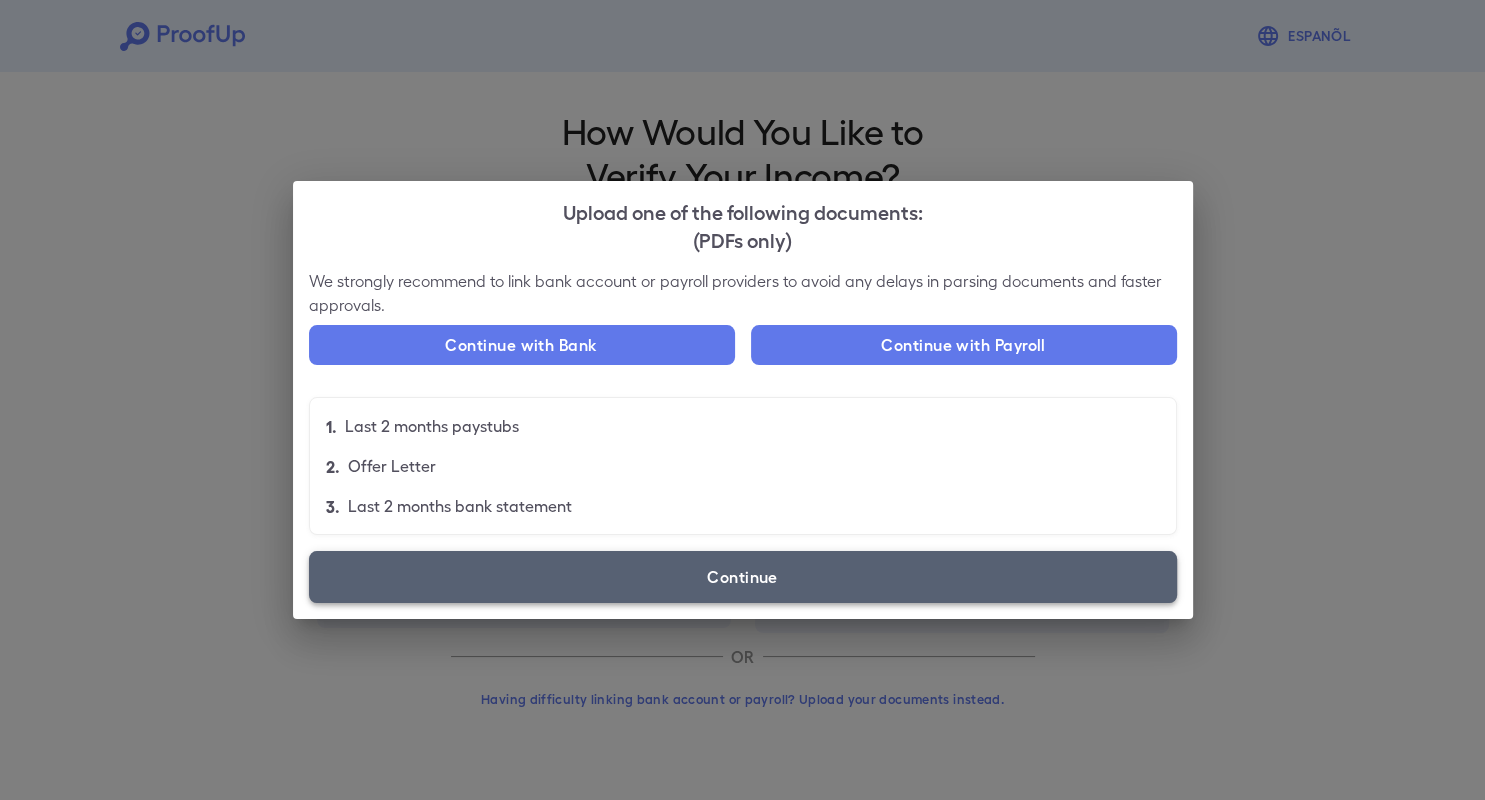 click on "Continue" at bounding box center [743, 577] 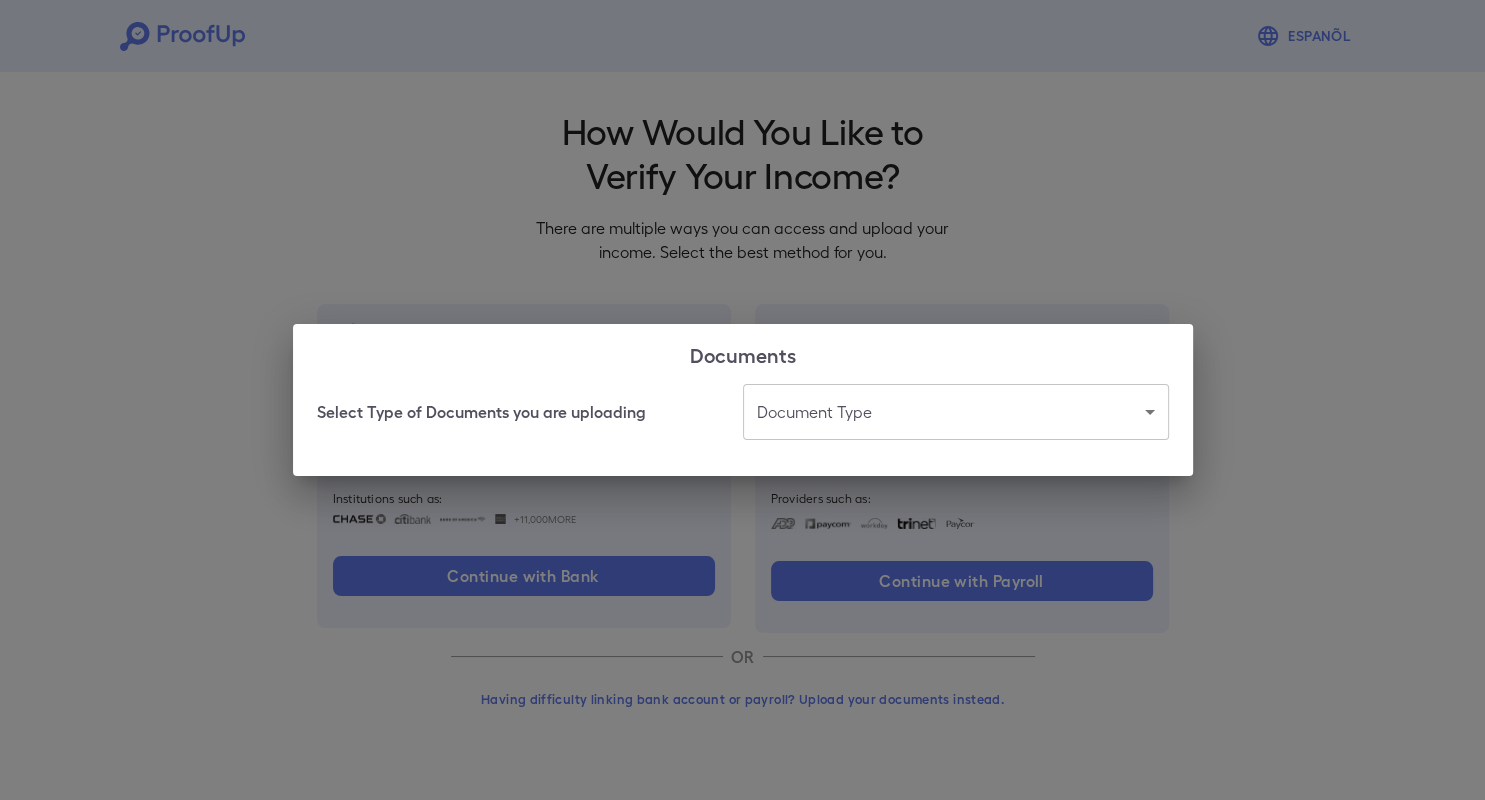click on "Espanõl Go back How Would You Like to Verify Your Income? There are multiple ways you can access and upload your income. Select the best method for you. Connect your Bank Account Link the bank account(s) you wish to share for a one-time verification with the apartment complex. Make sure you click Allow at the end of the process to share data with us. Institutions such as: +11,000  More Continue with Bank Connect your Payroll Provider Directly link your payroll account through a one-time verification to verify your income. Make sure you click Allow at the end of the process to share data with us. Providers such as: Continue with Payroll OR Having difficulty linking bank account or payroll? Upload your documents instead. Documents Select Type of Documents you are uploading Document Type ​ ​" at bounding box center [742, 382] 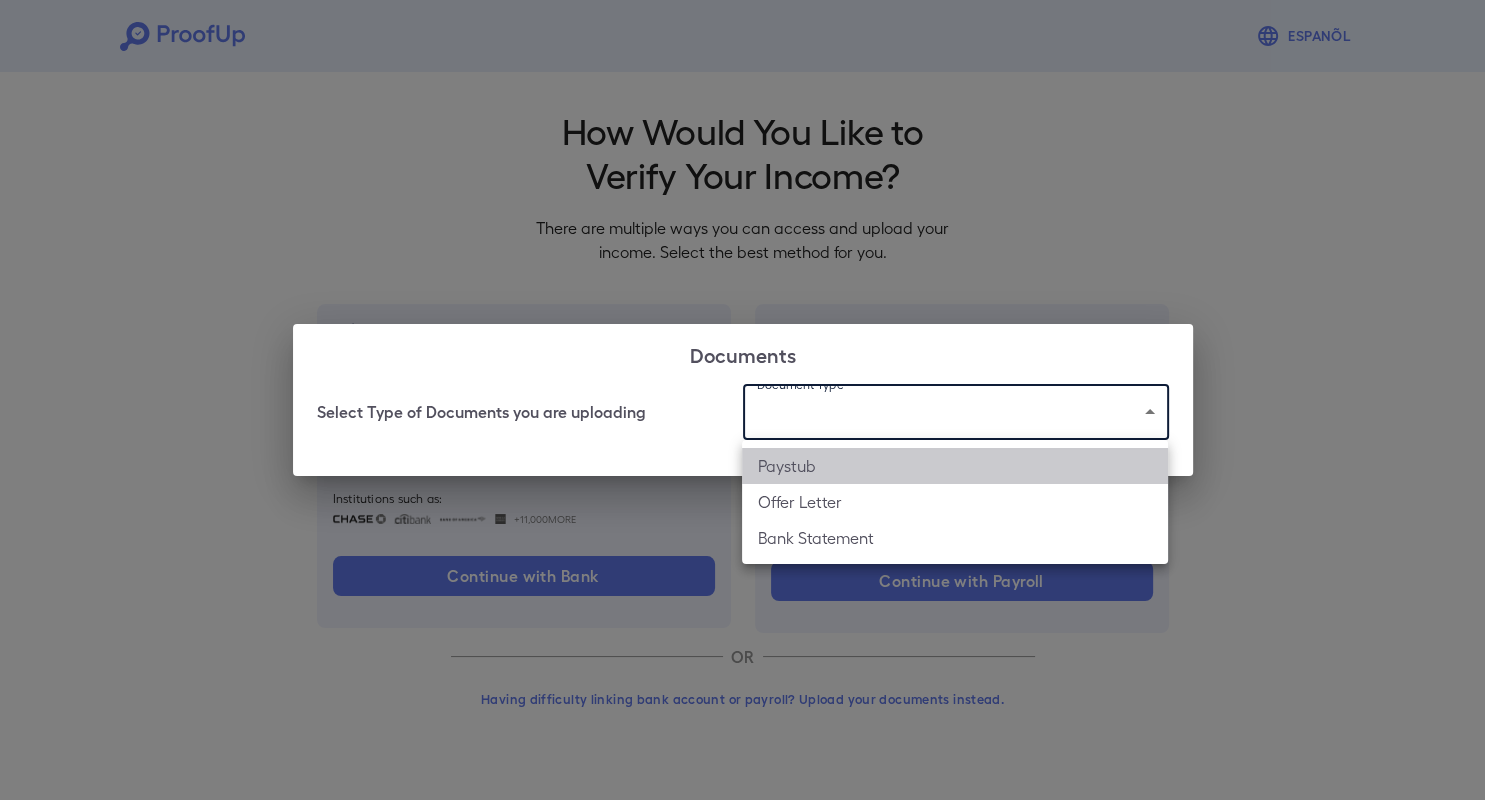 click on "Paystub" at bounding box center (955, 466) 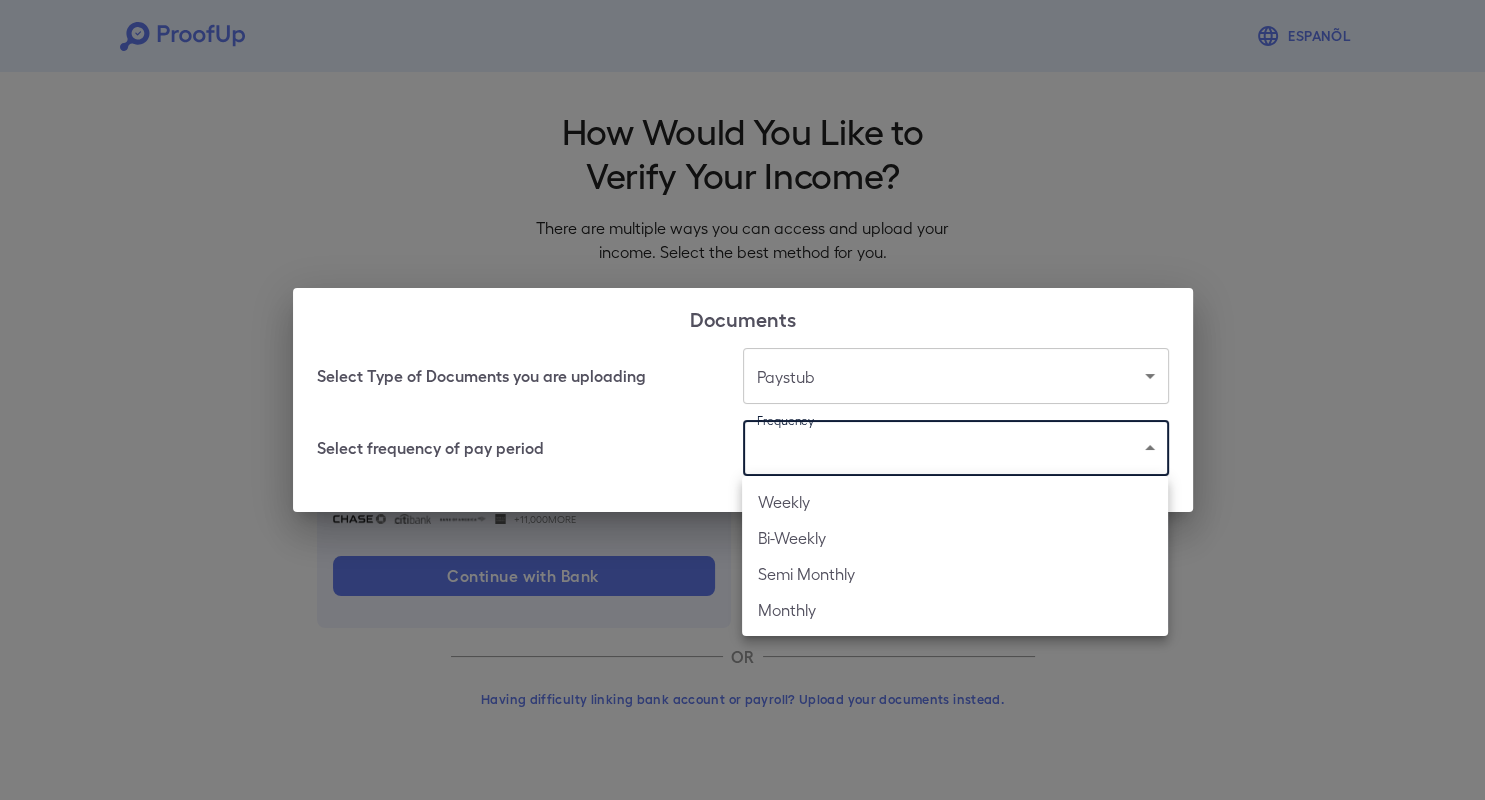 click on "Espanõl Go back How Would You Like to Verify Your Income? There are multiple ways you can access and upload your income. Select the best method for you. Connect your Bank Account Link the bank account(s) you wish to share for a one-time verification with the apartment complex. Make sure you click Allow at the end of the process to share data with us. Institutions such as: +11,000  More Continue with Bank Connect your Payroll Provider Directly link your payroll account through a one-time verification to verify your income. Make sure you click Allow at the end of the process to share data with us. Providers such as: Continue with Payroll OR Having difficulty linking bank account or payroll? Upload your documents instead. Documents Select Type of Documents you are uploading Paystub ******* ​ Select frequency of pay period Frequency ​ ​ Weekly Bi-Weekly Semi Monthly Monthly" at bounding box center [742, 382] 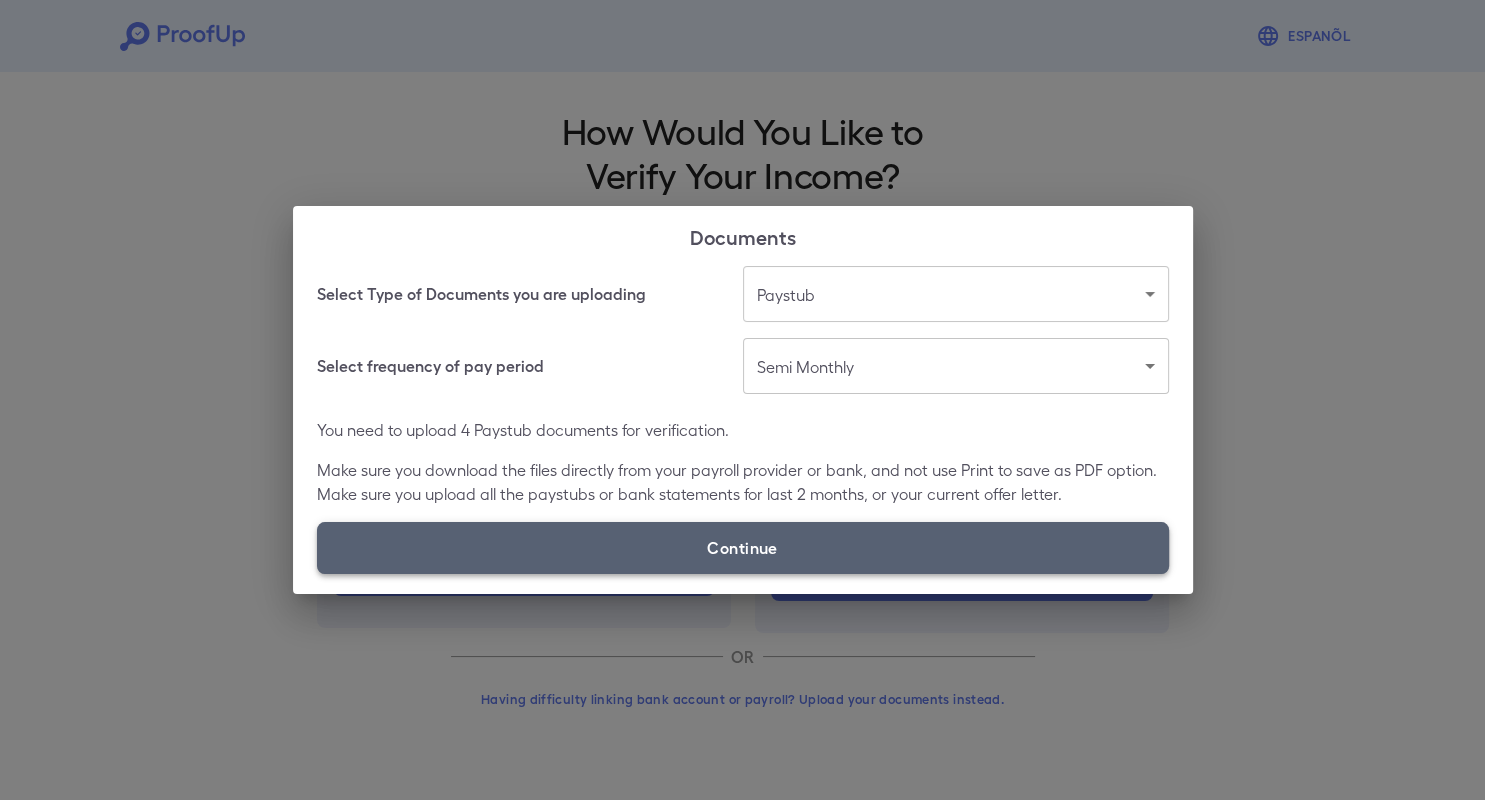 click on "Continue" at bounding box center [743, 548] 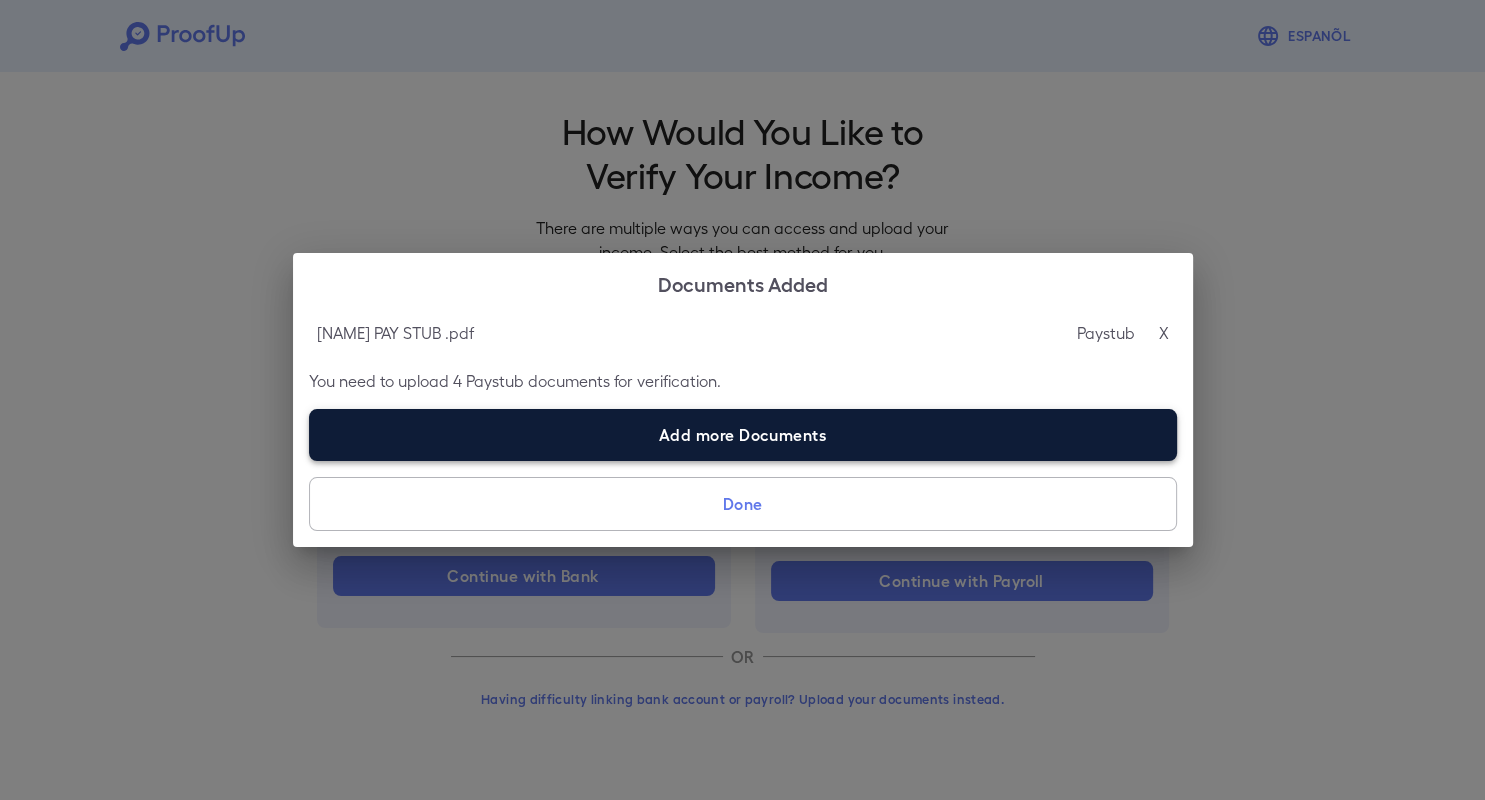click on "Add more Documents" at bounding box center (743, 435) 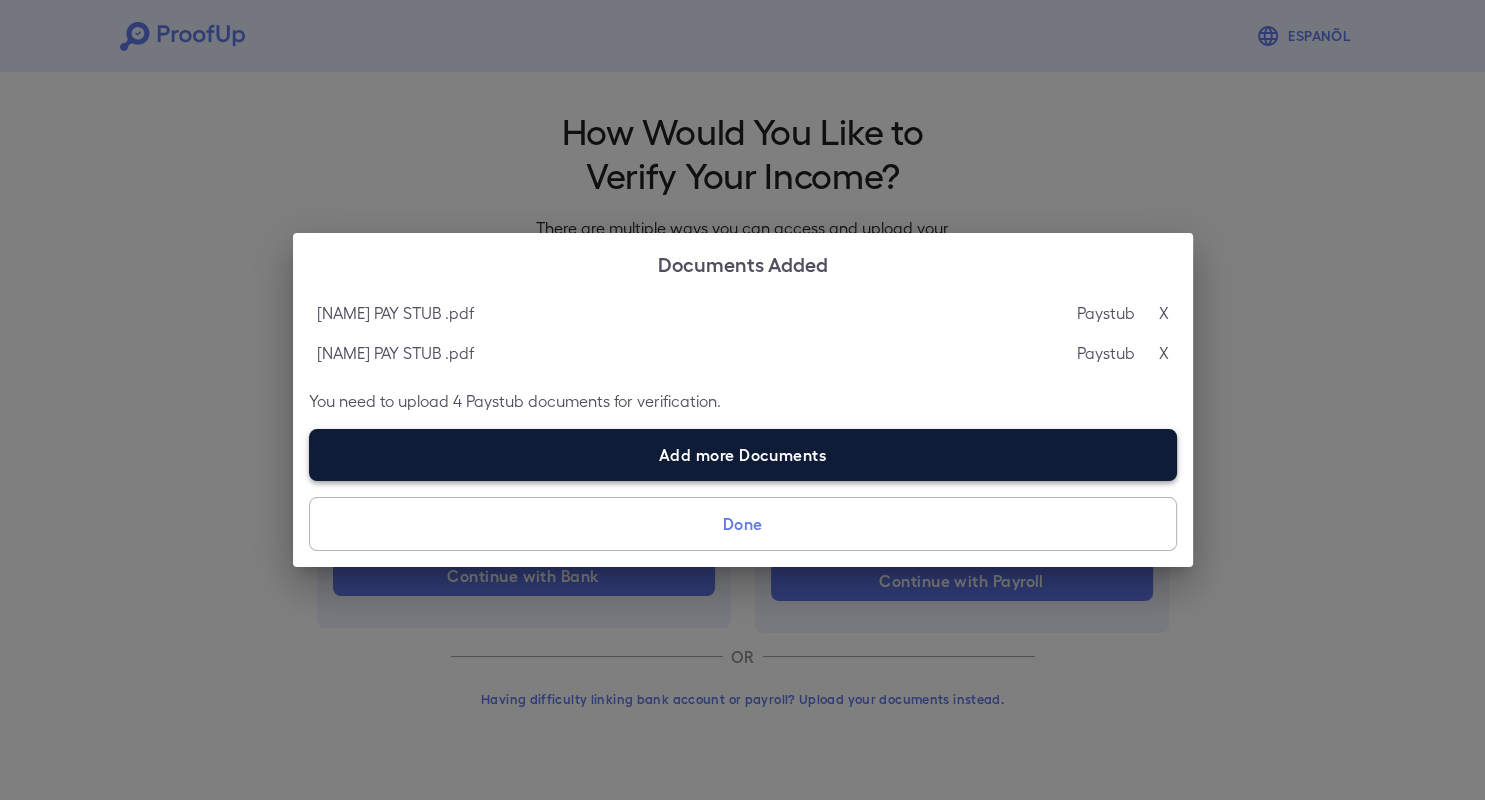 click on "Add more Documents" at bounding box center [743, 455] 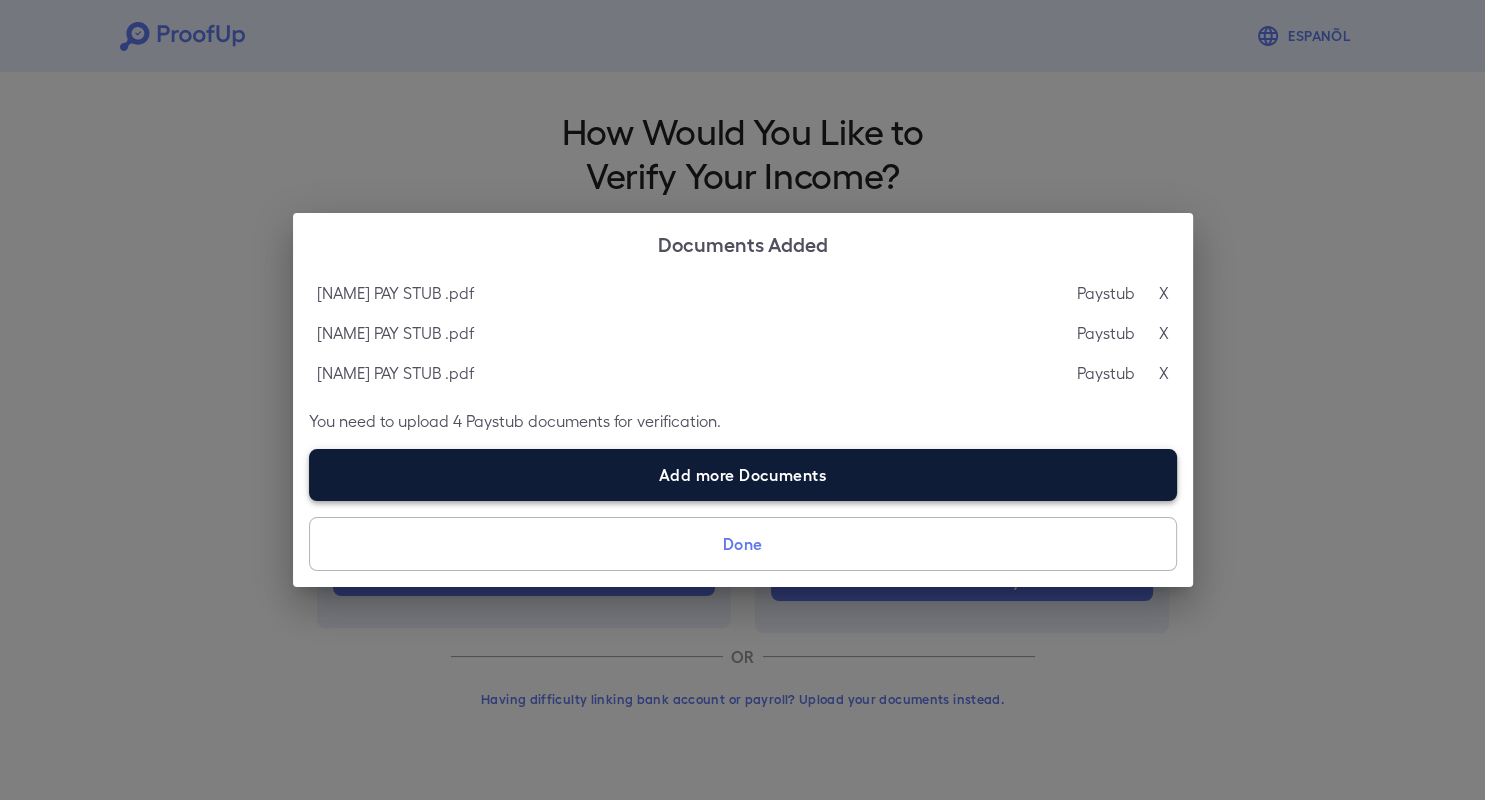 click on "Add more Documents" at bounding box center (743, 475) 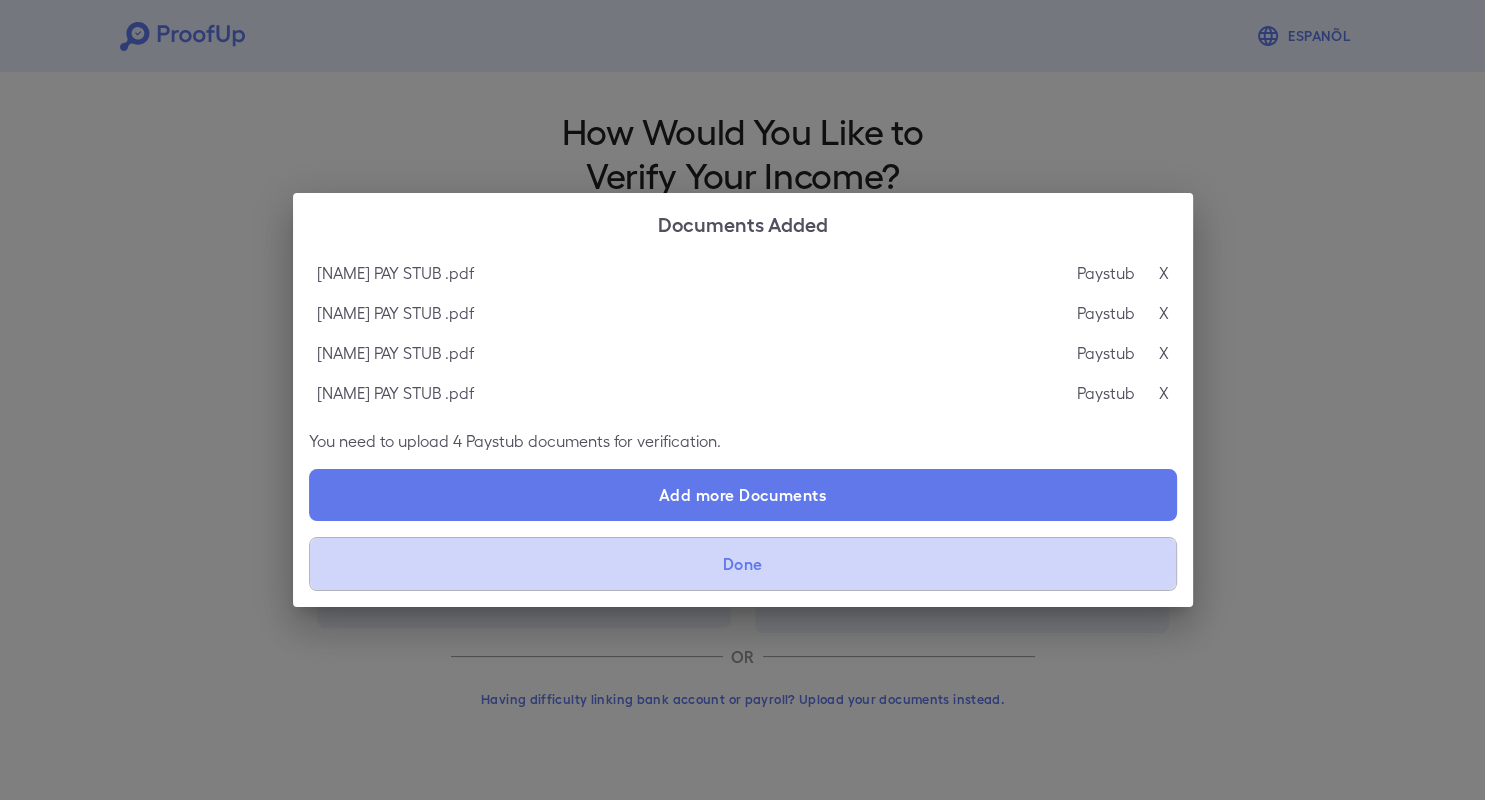 click on "Done" at bounding box center [743, 564] 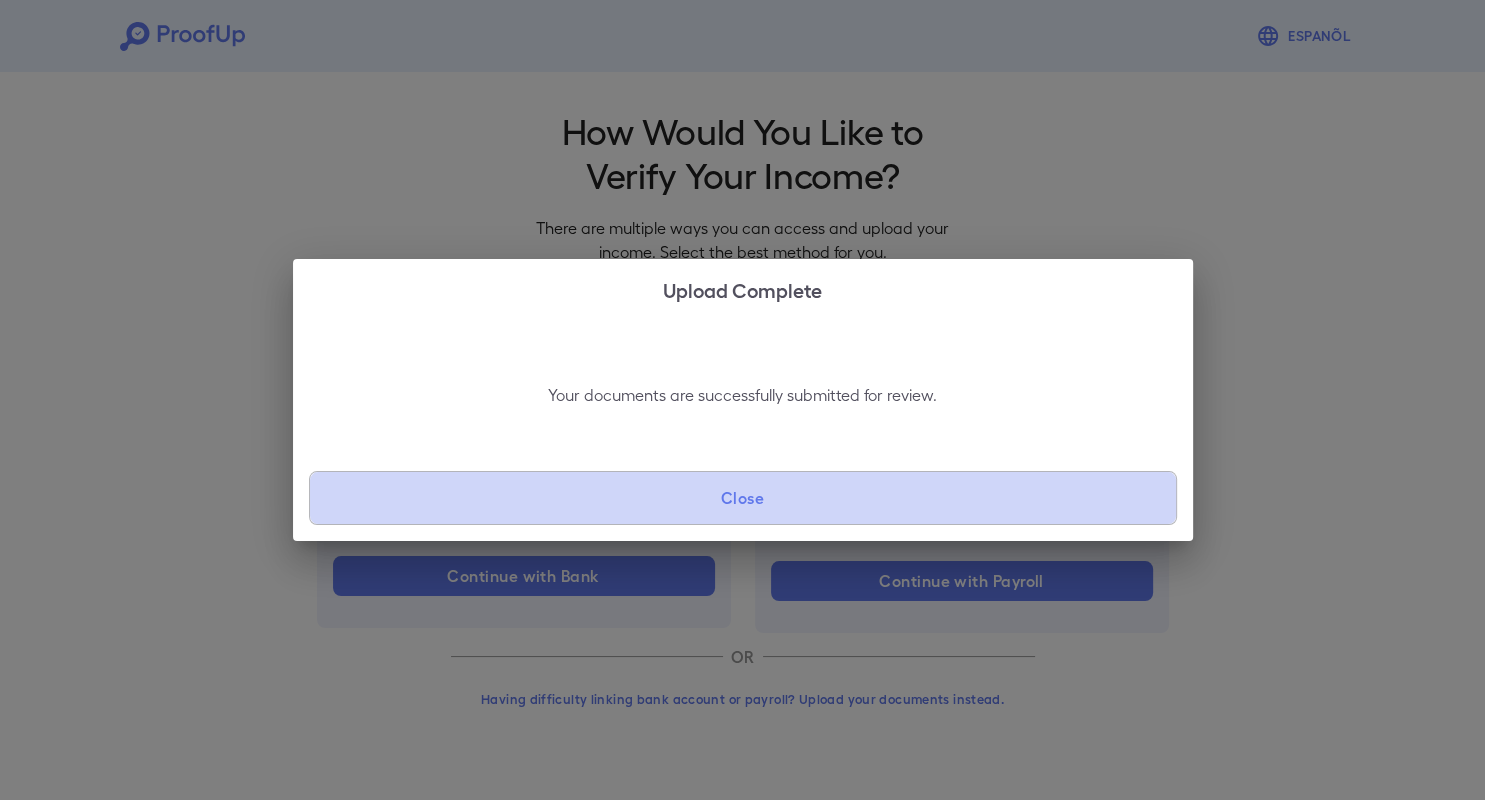 click on "Close" at bounding box center [743, 498] 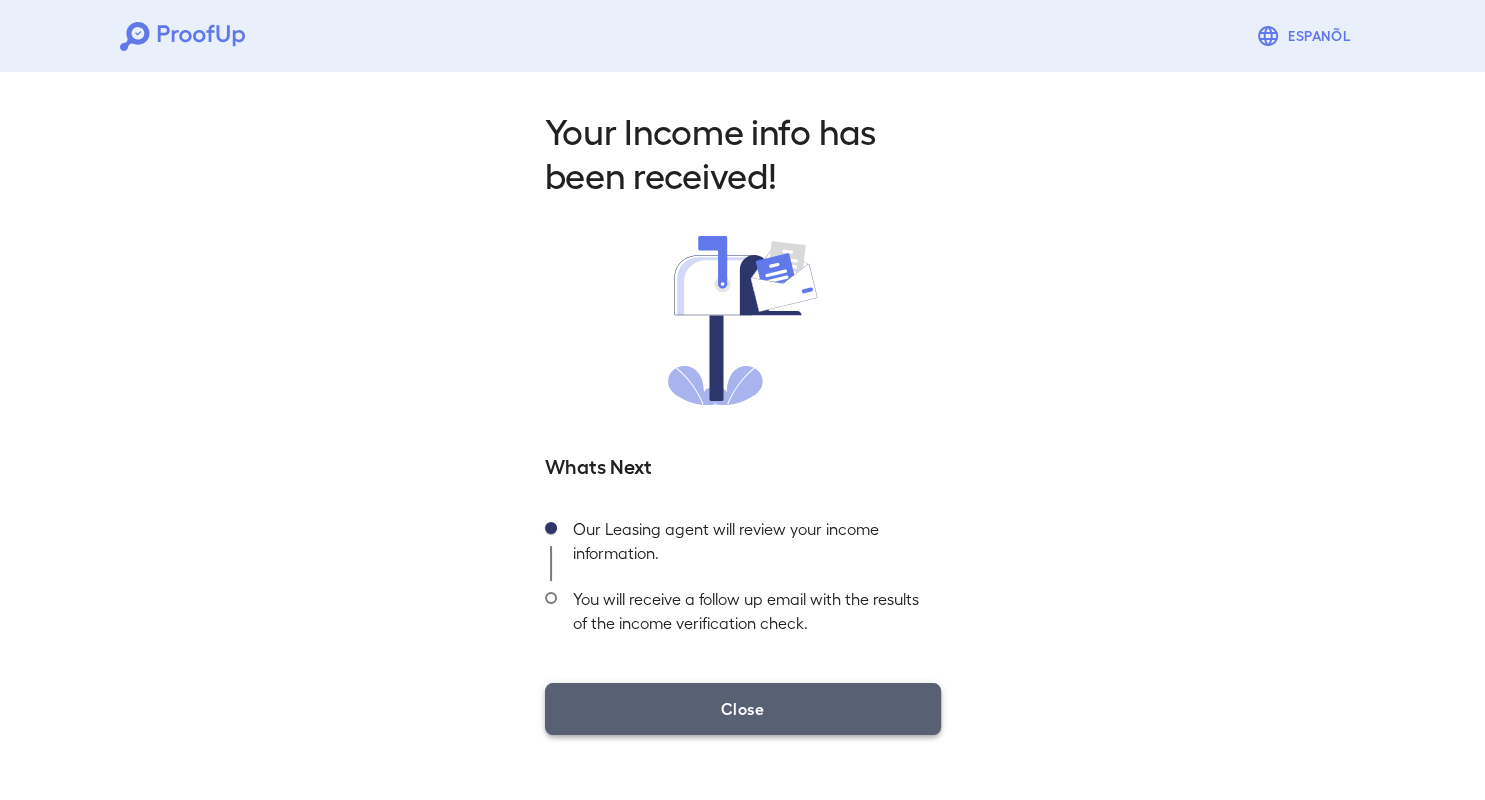 click on "Close" at bounding box center [743, 709] 